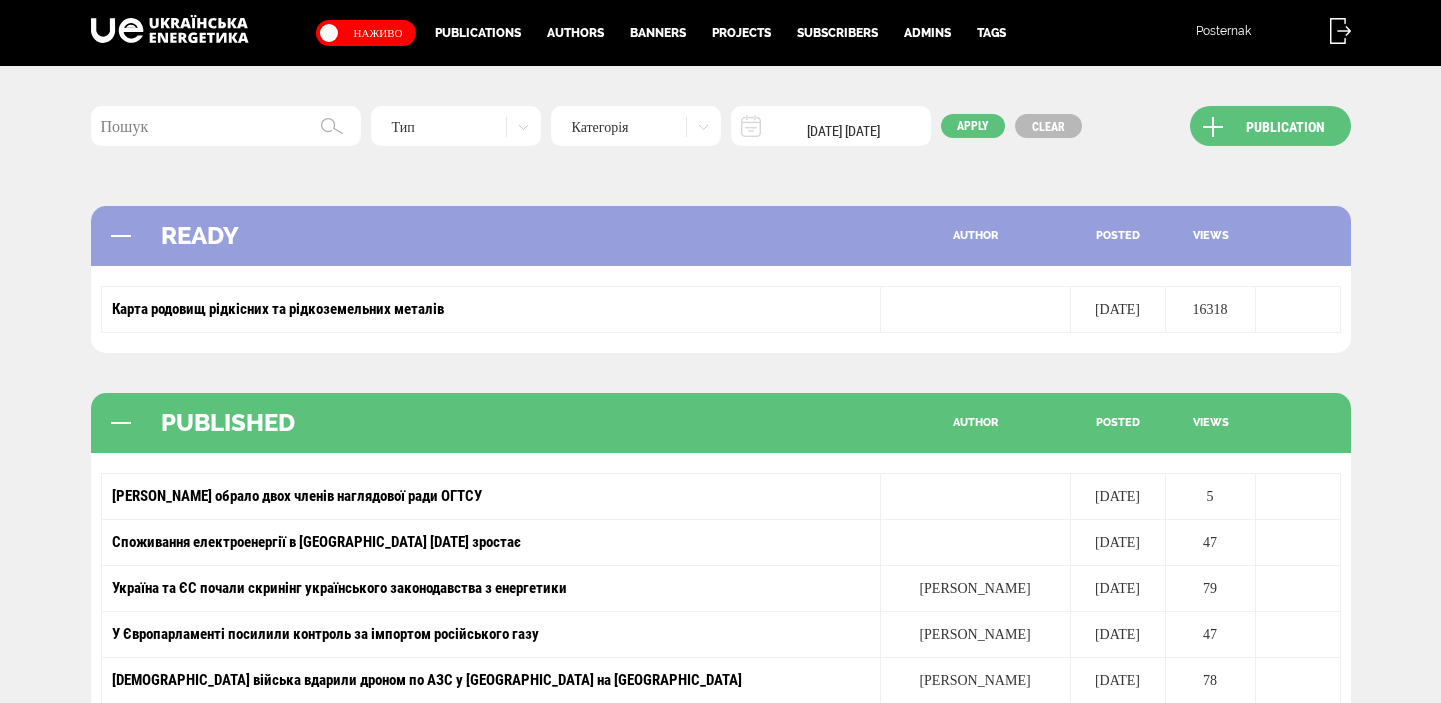 scroll, scrollTop: 0, scrollLeft: 0, axis: both 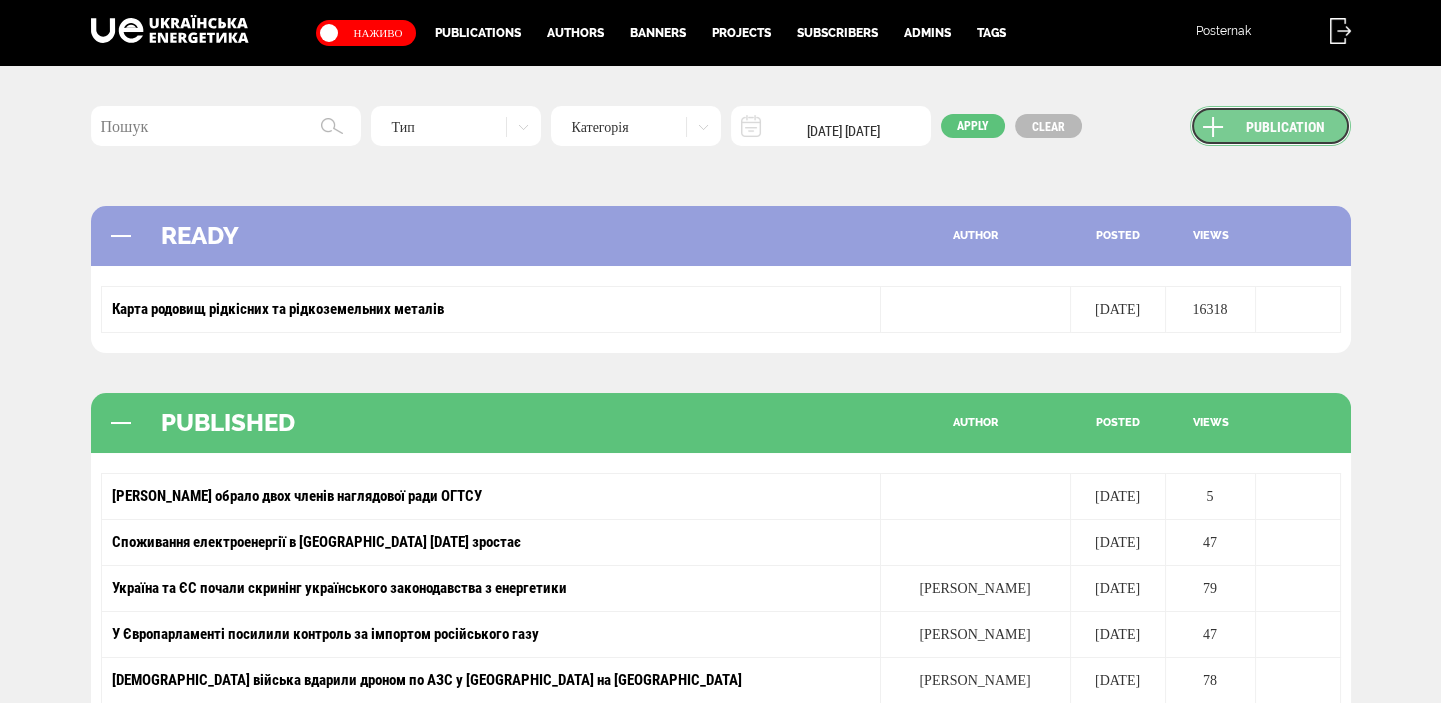 click on "Publication" at bounding box center (1270, 126) 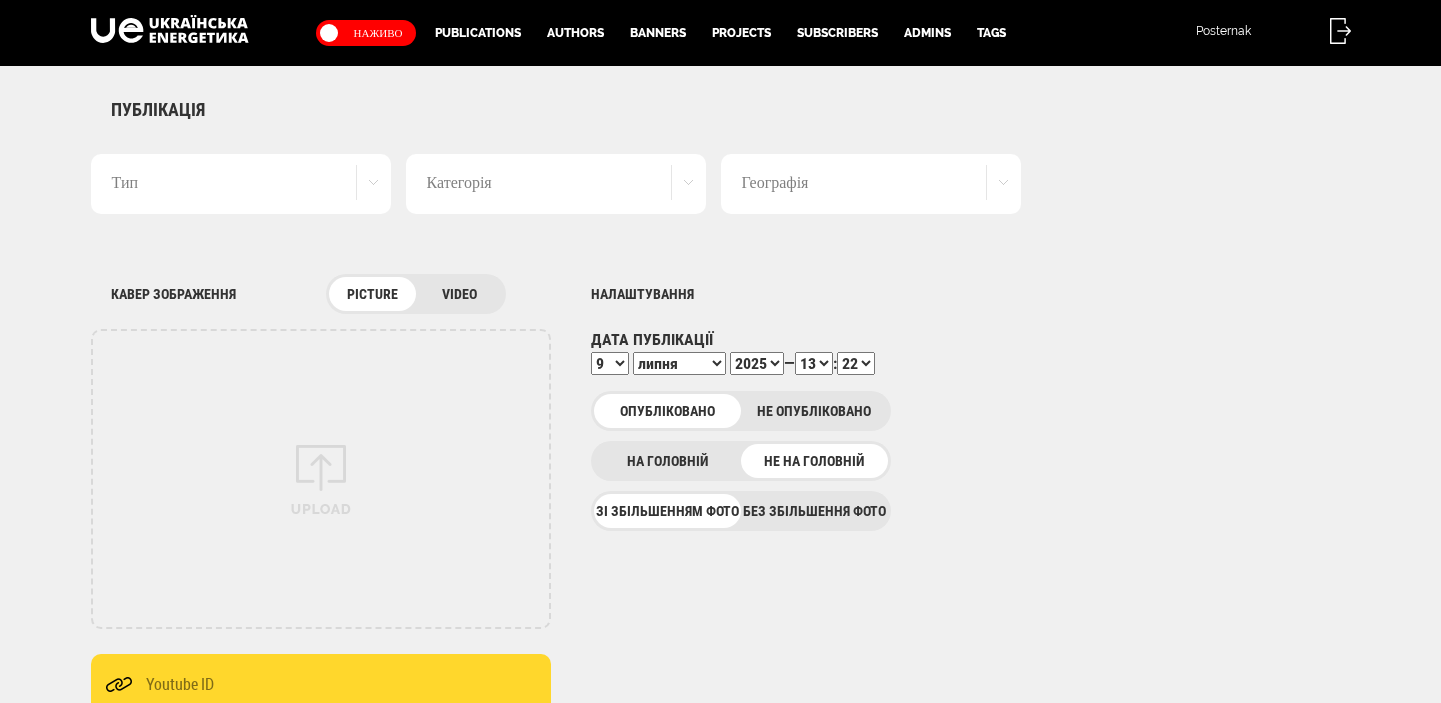 scroll, scrollTop: 0, scrollLeft: 0, axis: both 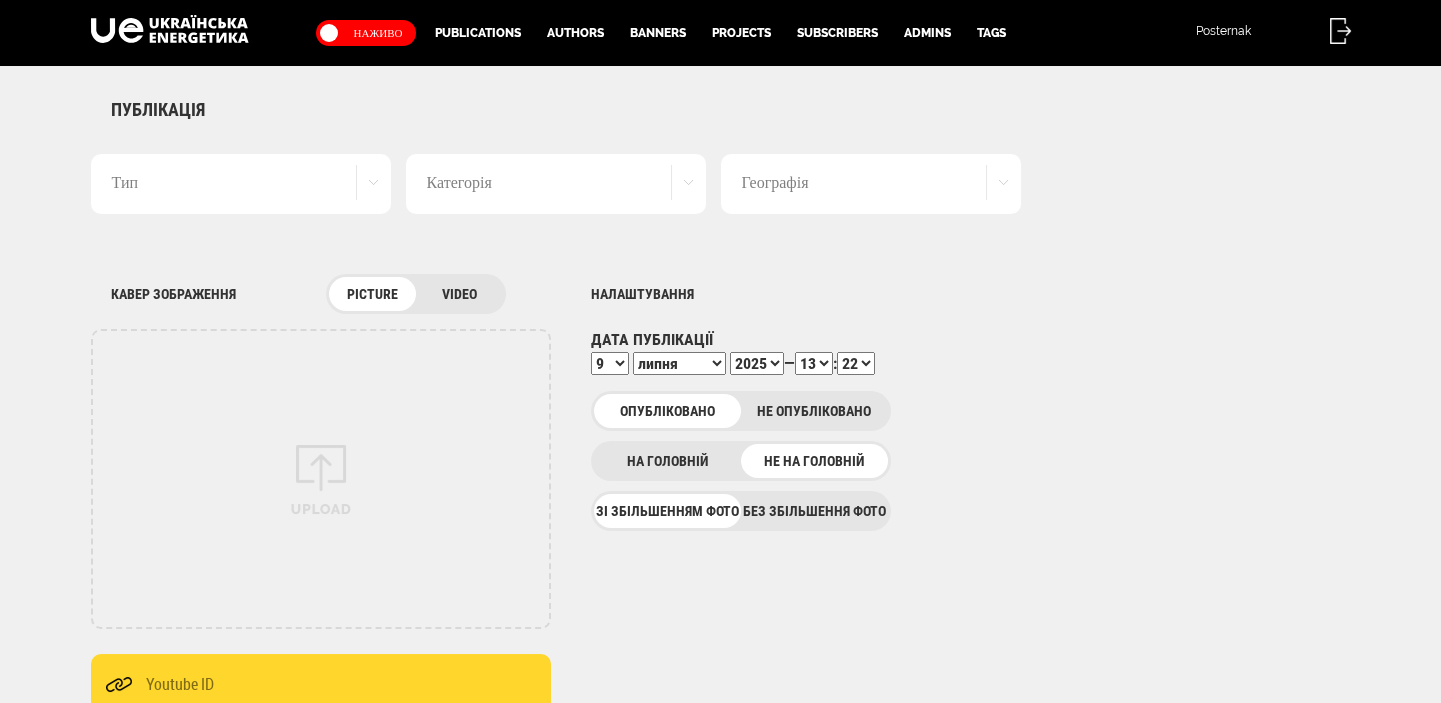 click on "Без збільшення фото" at bounding box center (814, 511) 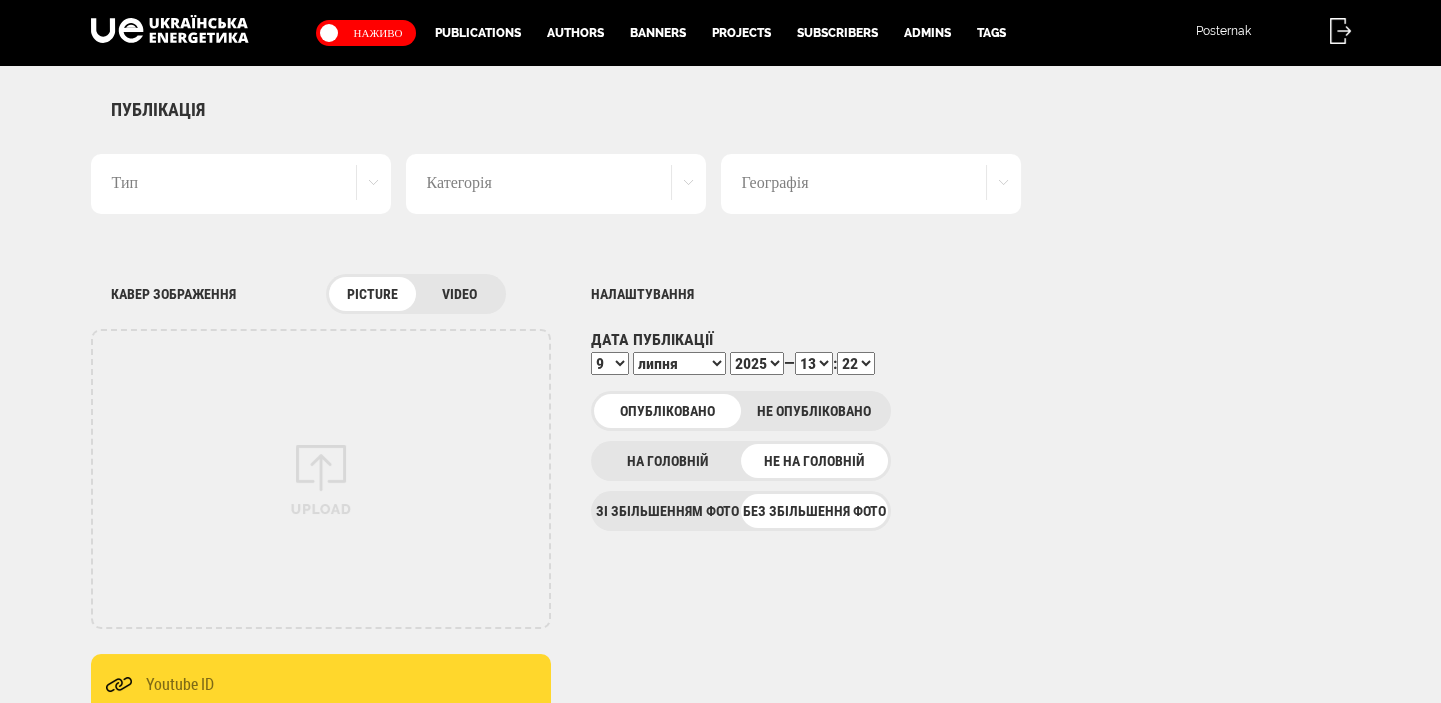 scroll, scrollTop: 0, scrollLeft: 0, axis: both 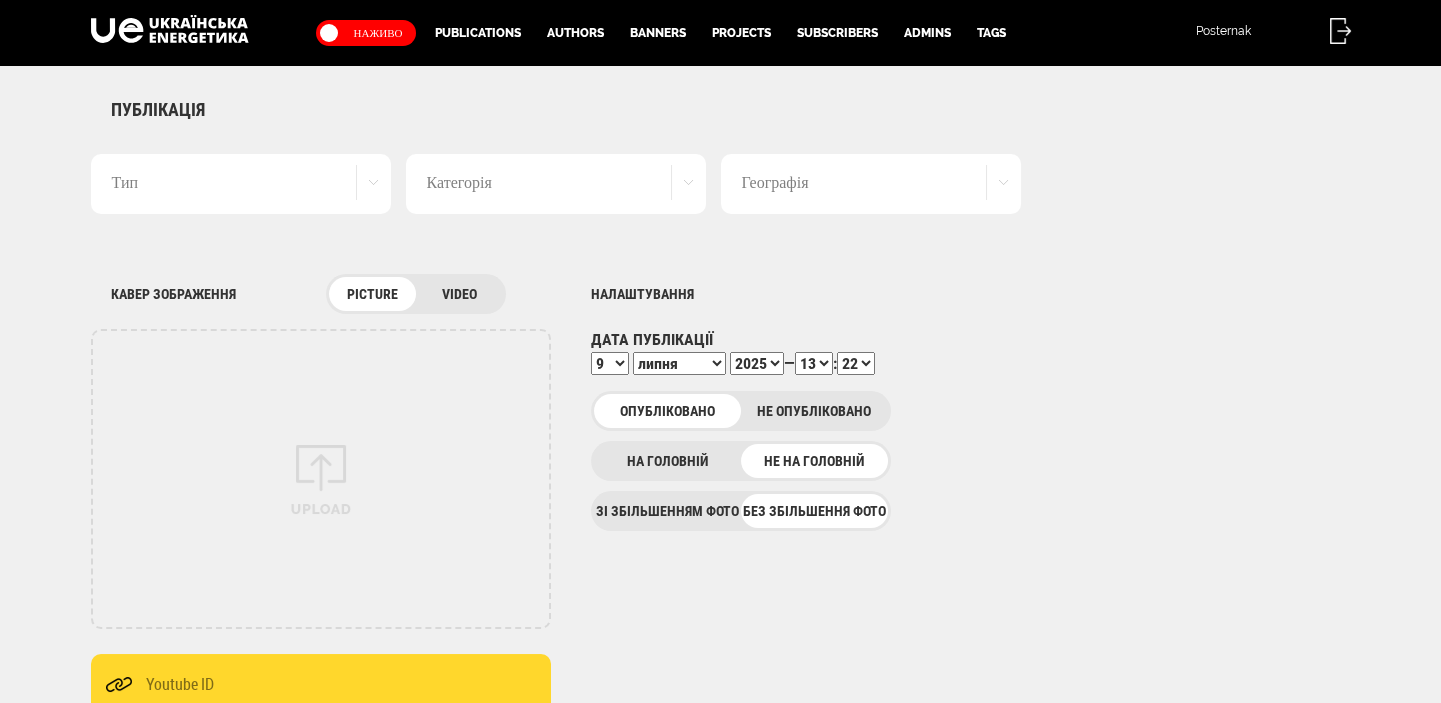 click on "Тип" at bounding box center (241, 184) 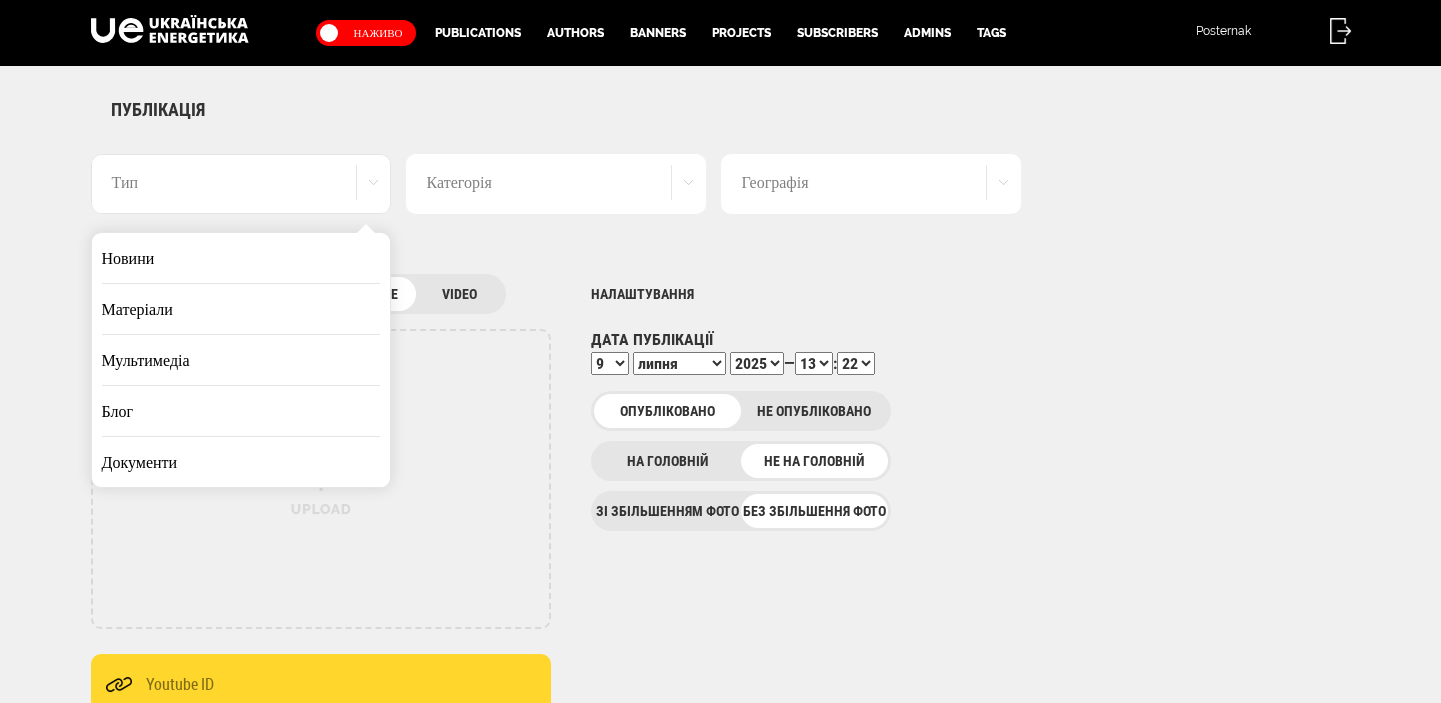 click on "Новини" at bounding box center (241, 258) 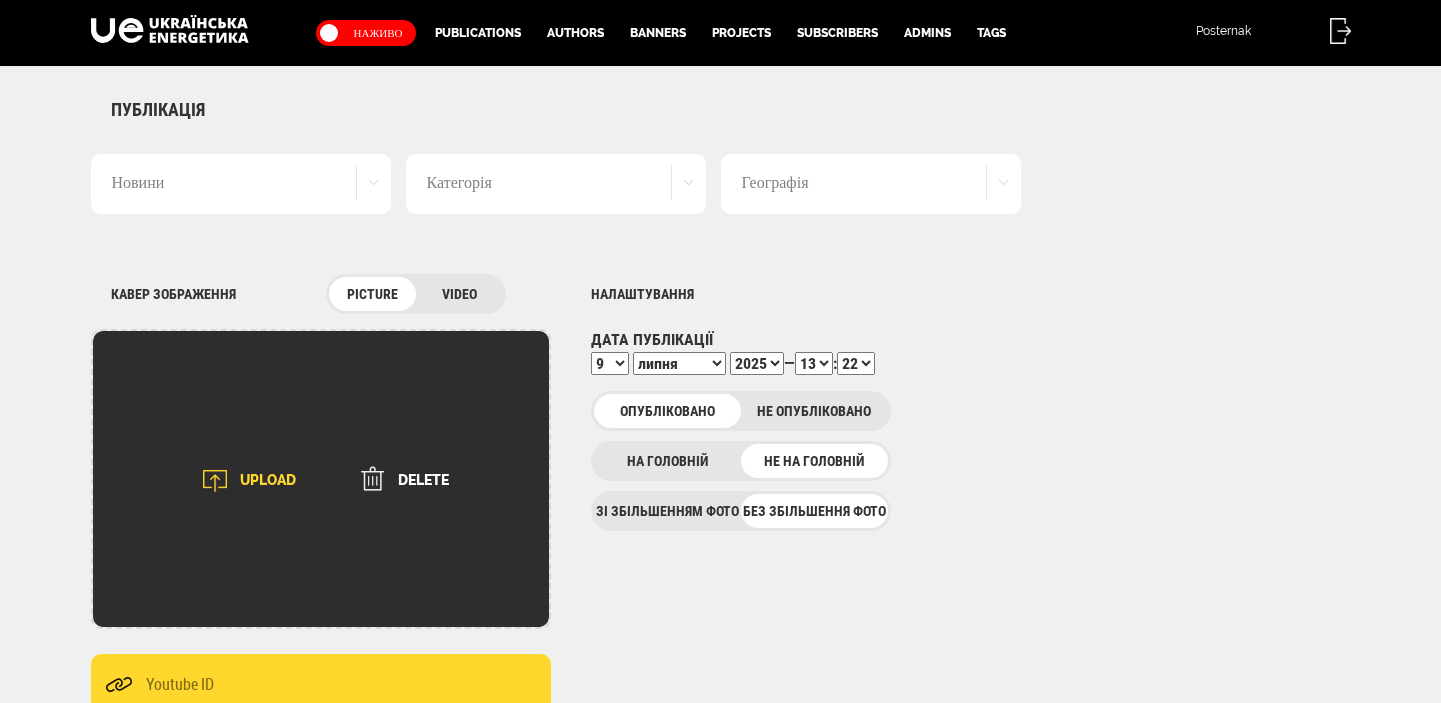 click on "UPLOAD" at bounding box center [243, 481] 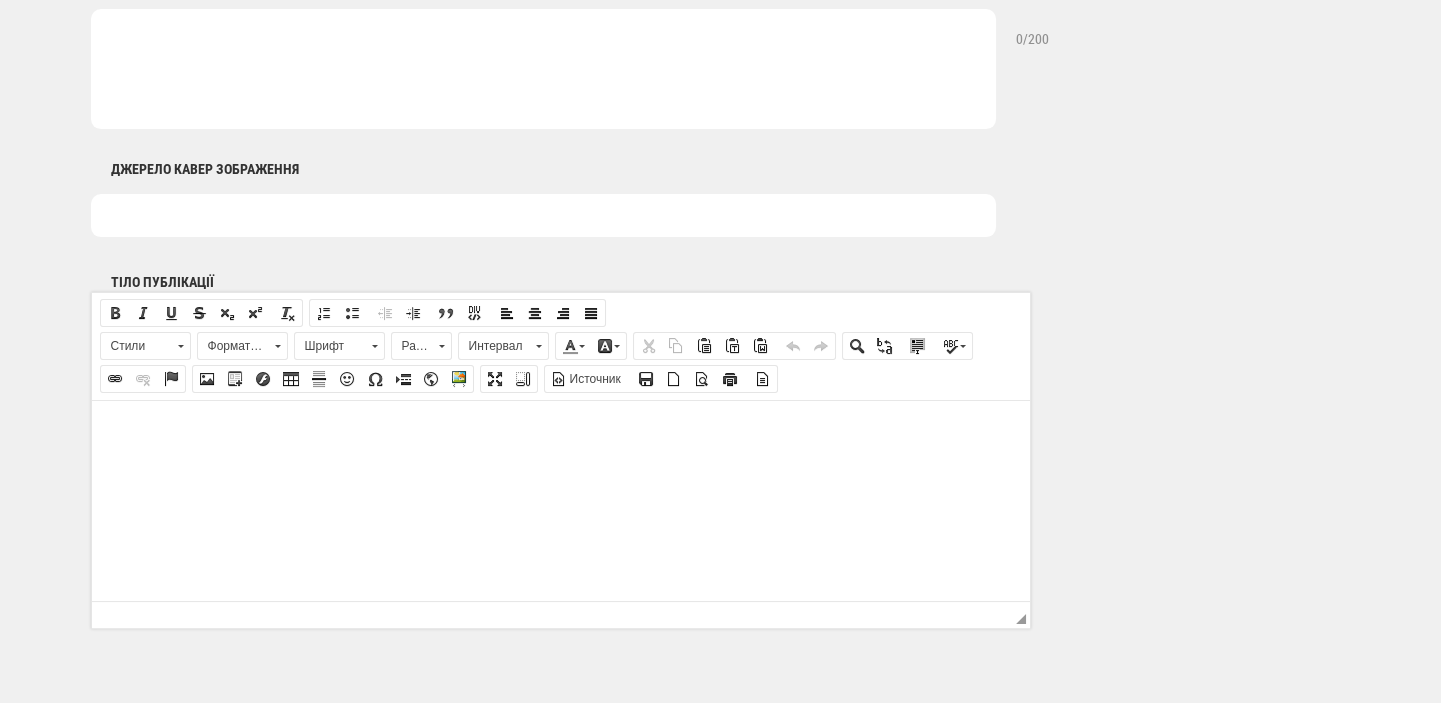 scroll, scrollTop: 1060, scrollLeft: 0, axis: vertical 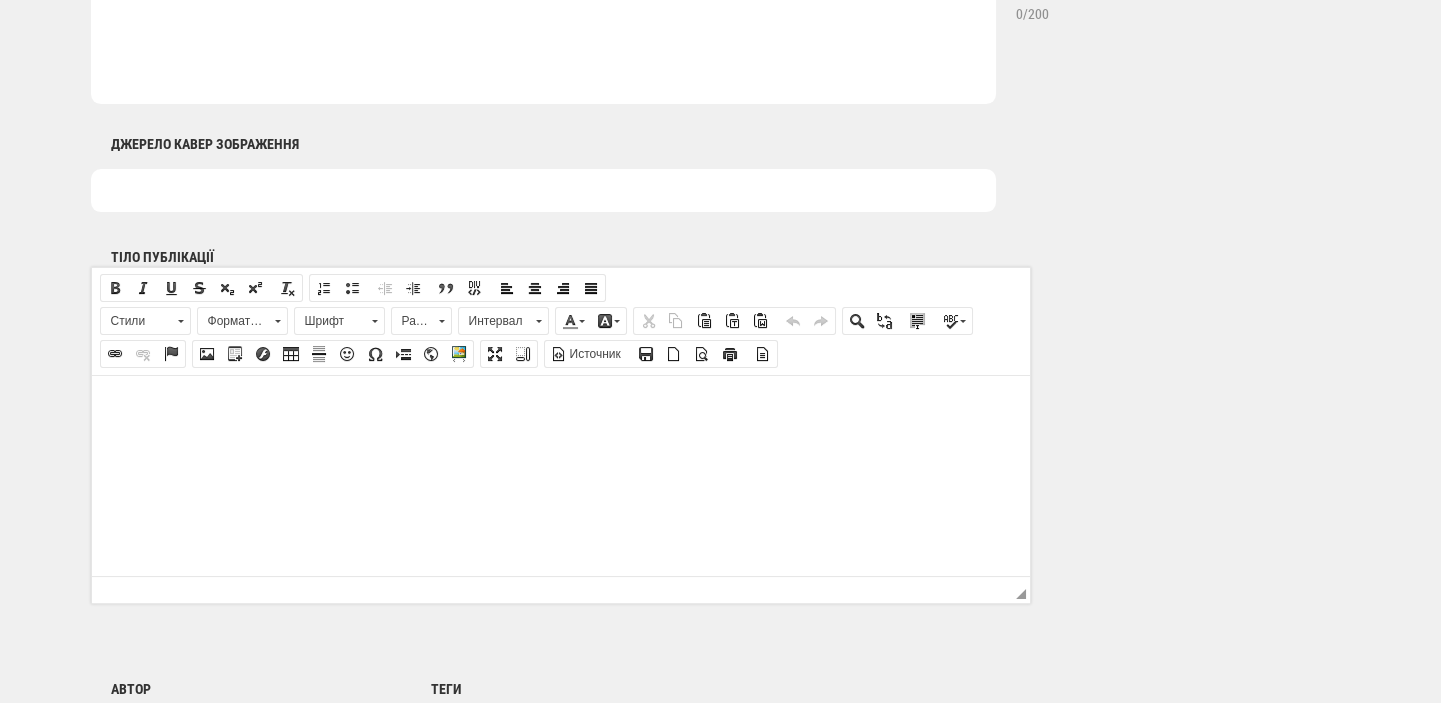 click at bounding box center [543, 190] 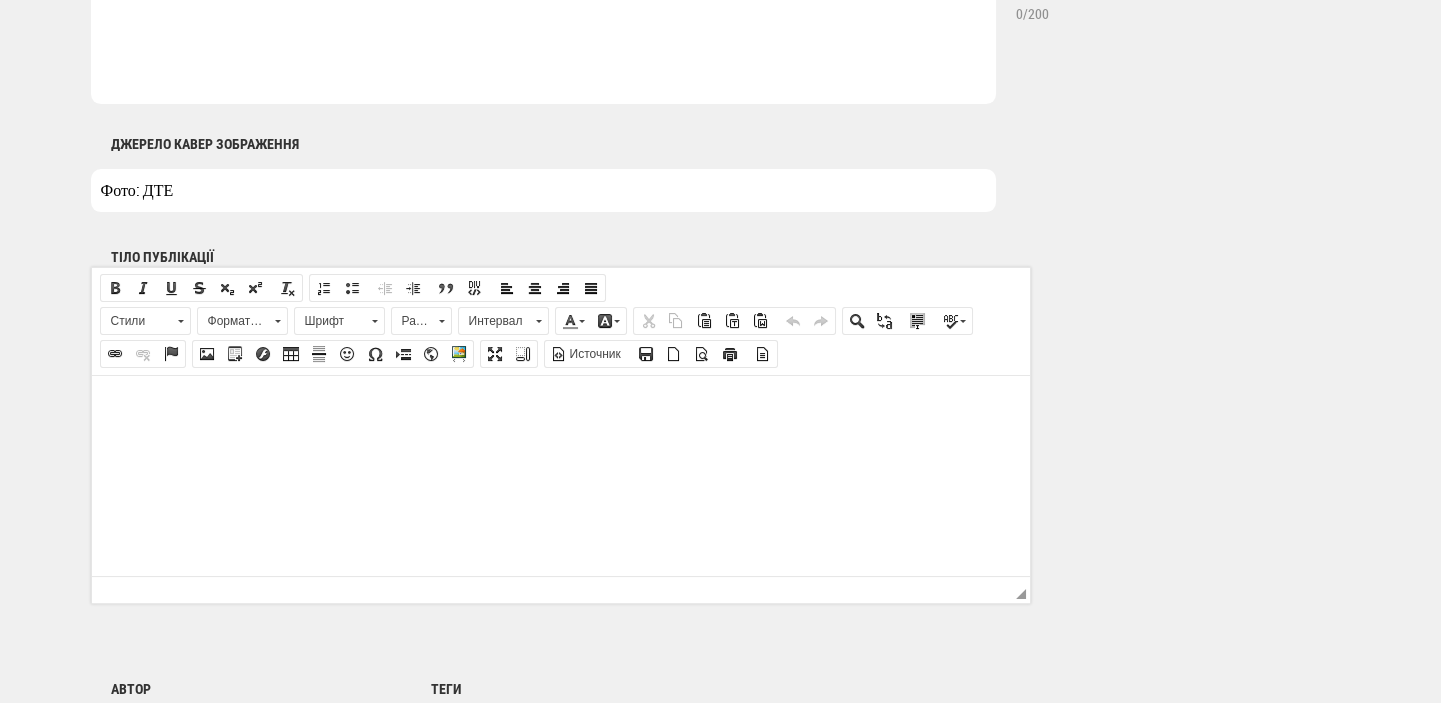 type on "Фото: ДТЕК Енерго" 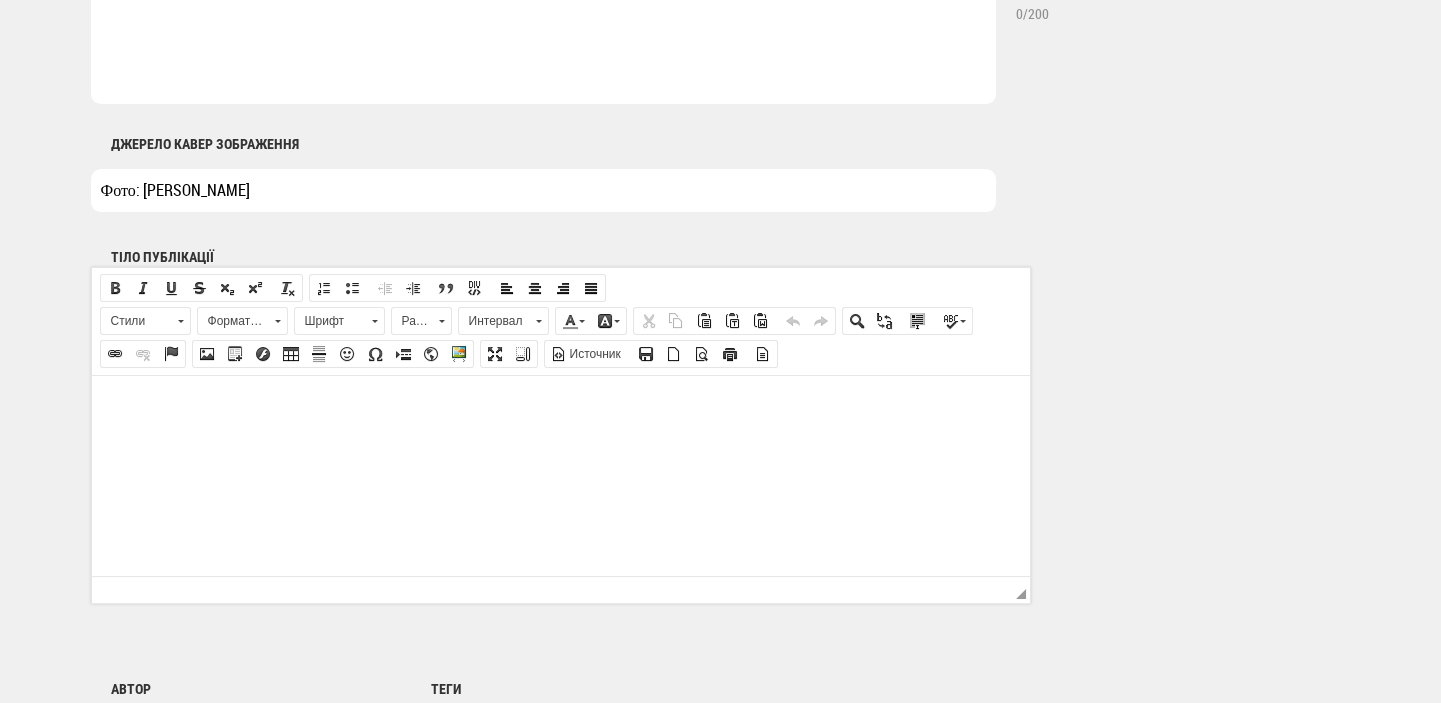 click at bounding box center [560, 405] 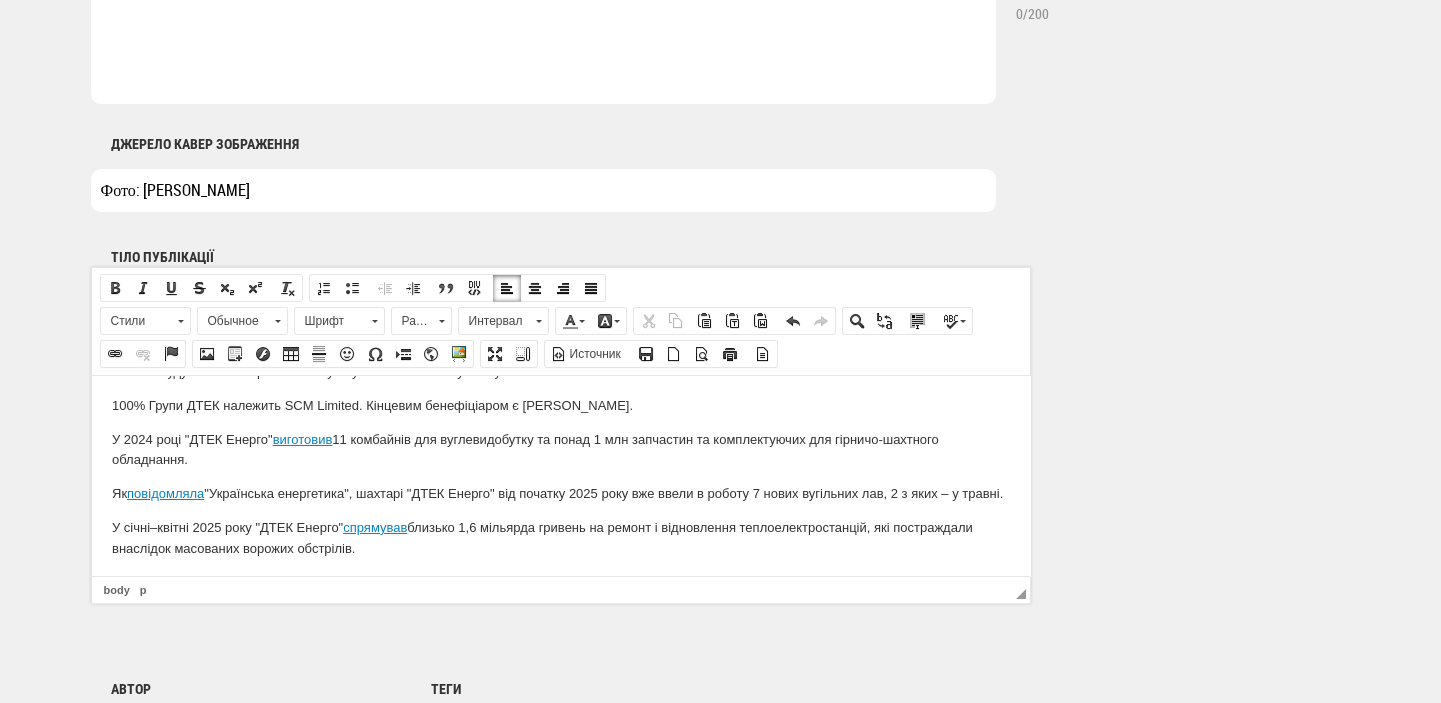 scroll, scrollTop: 0, scrollLeft: 0, axis: both 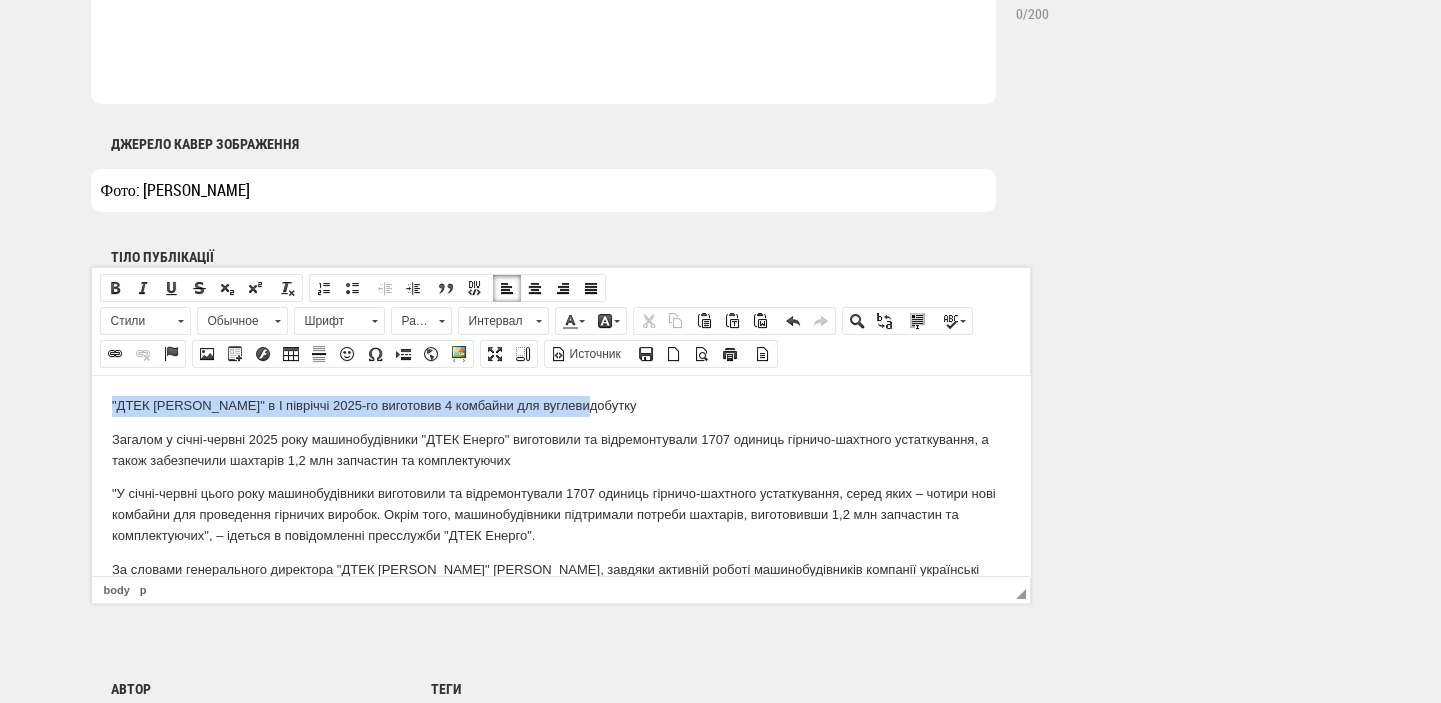 drag, startPoint x: 579, startPoint y: 407, endPoint x: 98, endPoint y: 395, distance: 481.14966 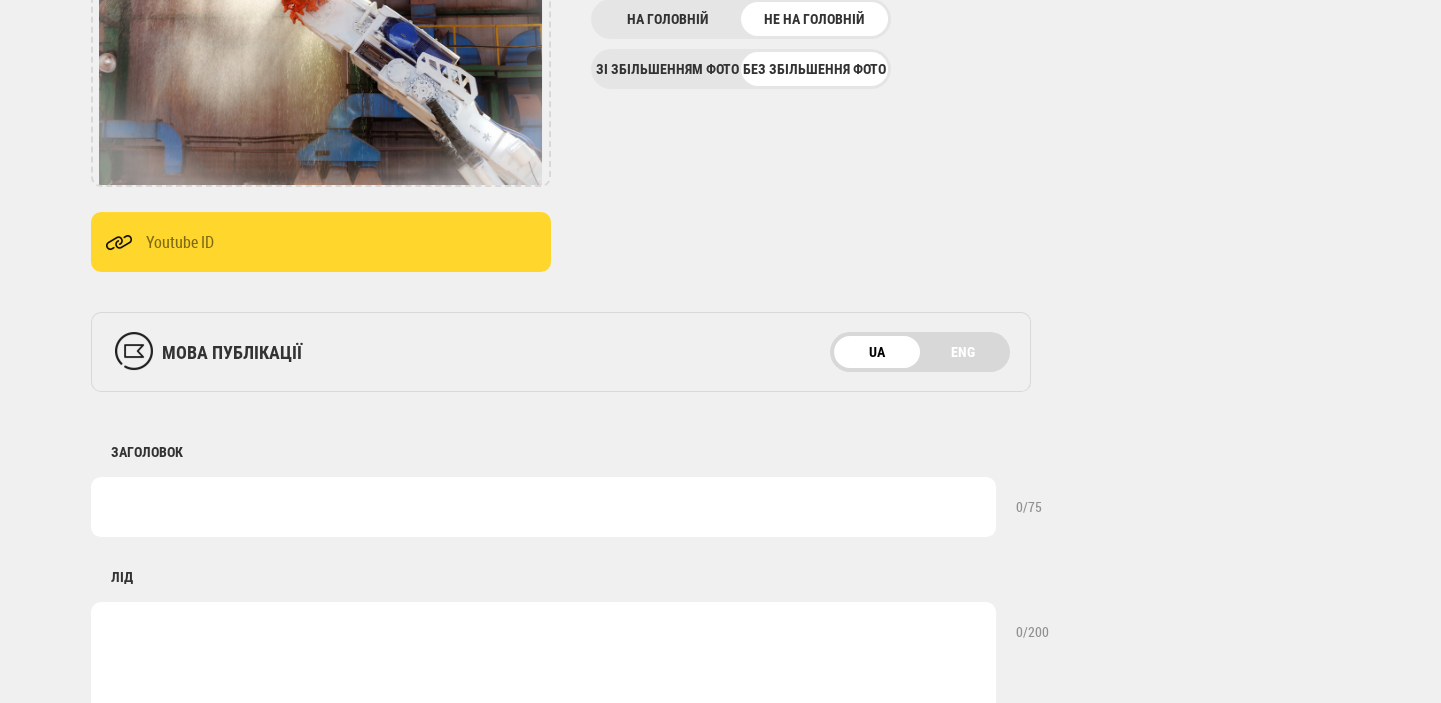 scroll, scrollTop: 424, scrollLeft: 0, axis: vertical 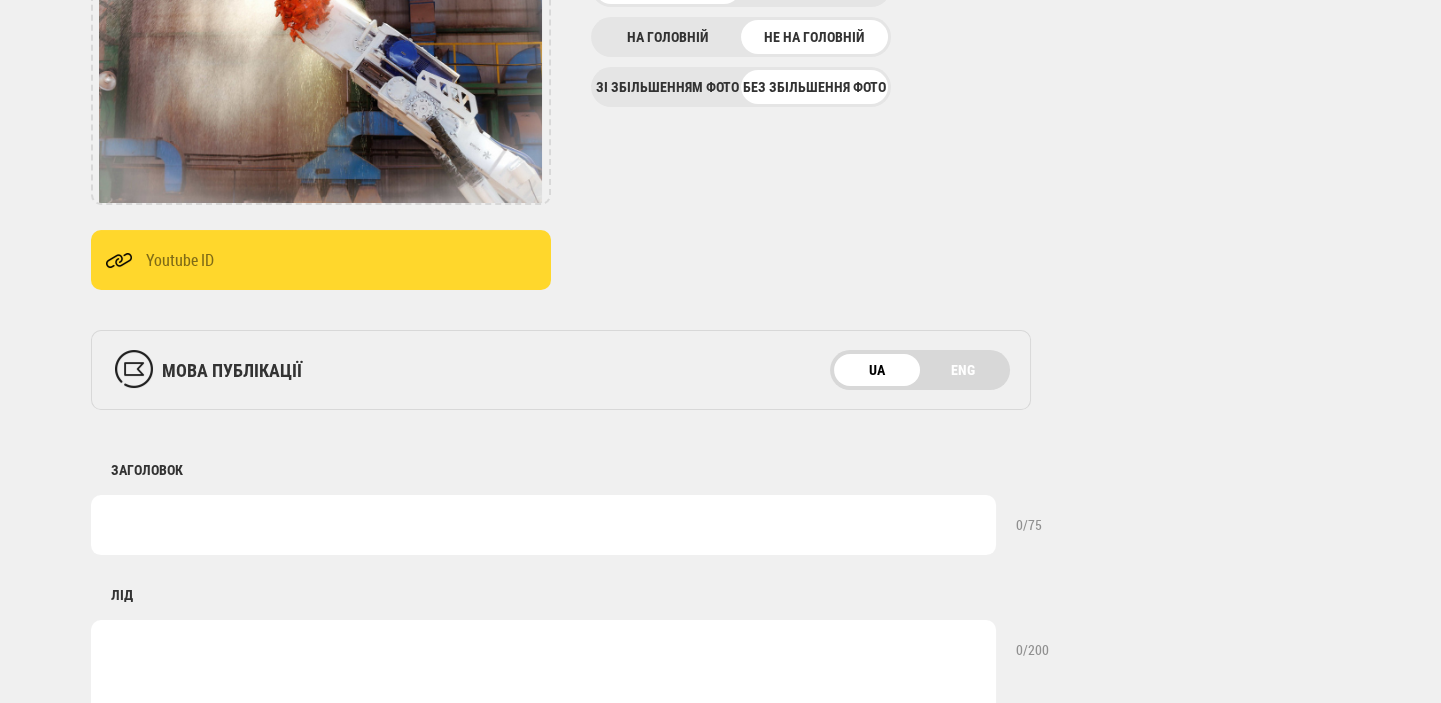 click at bounding box center [543, 525] 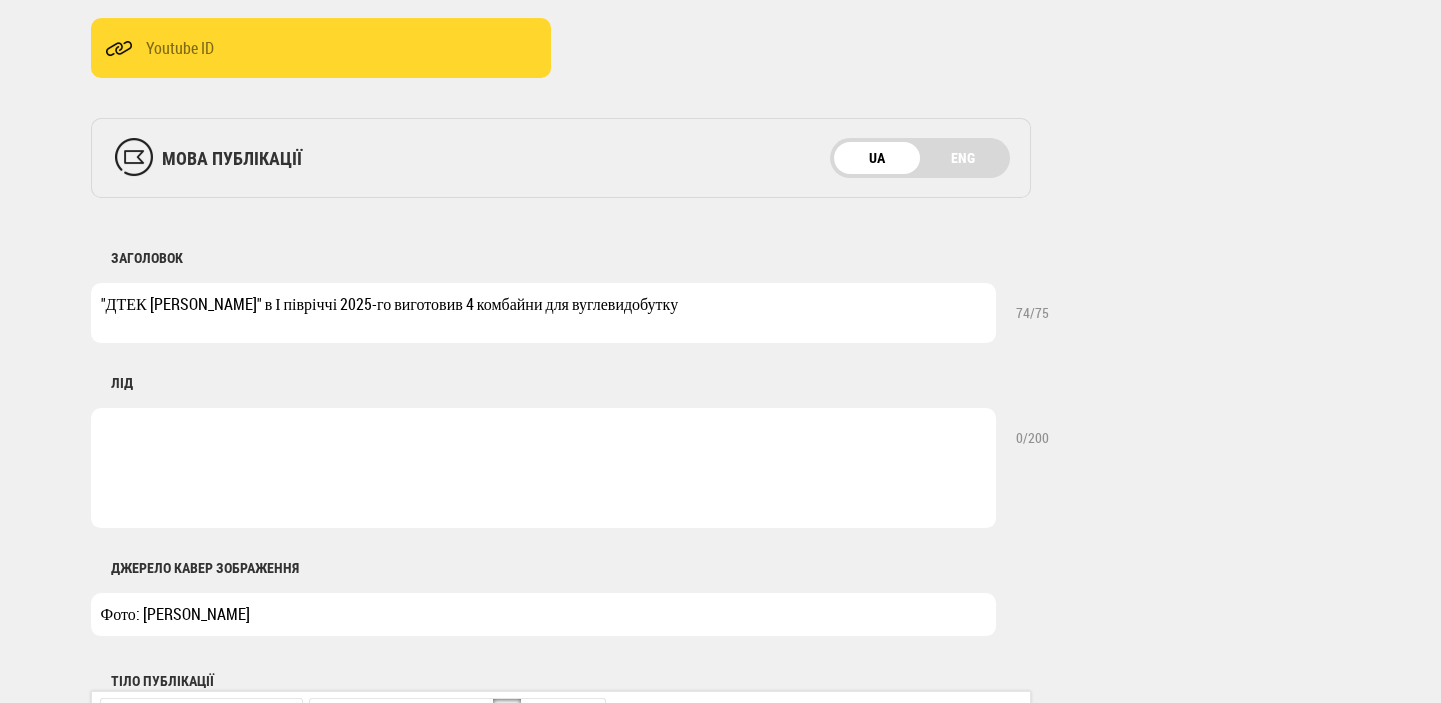 scroll, scrollTop: 1060, scrollLeft: 0, axis: vertical 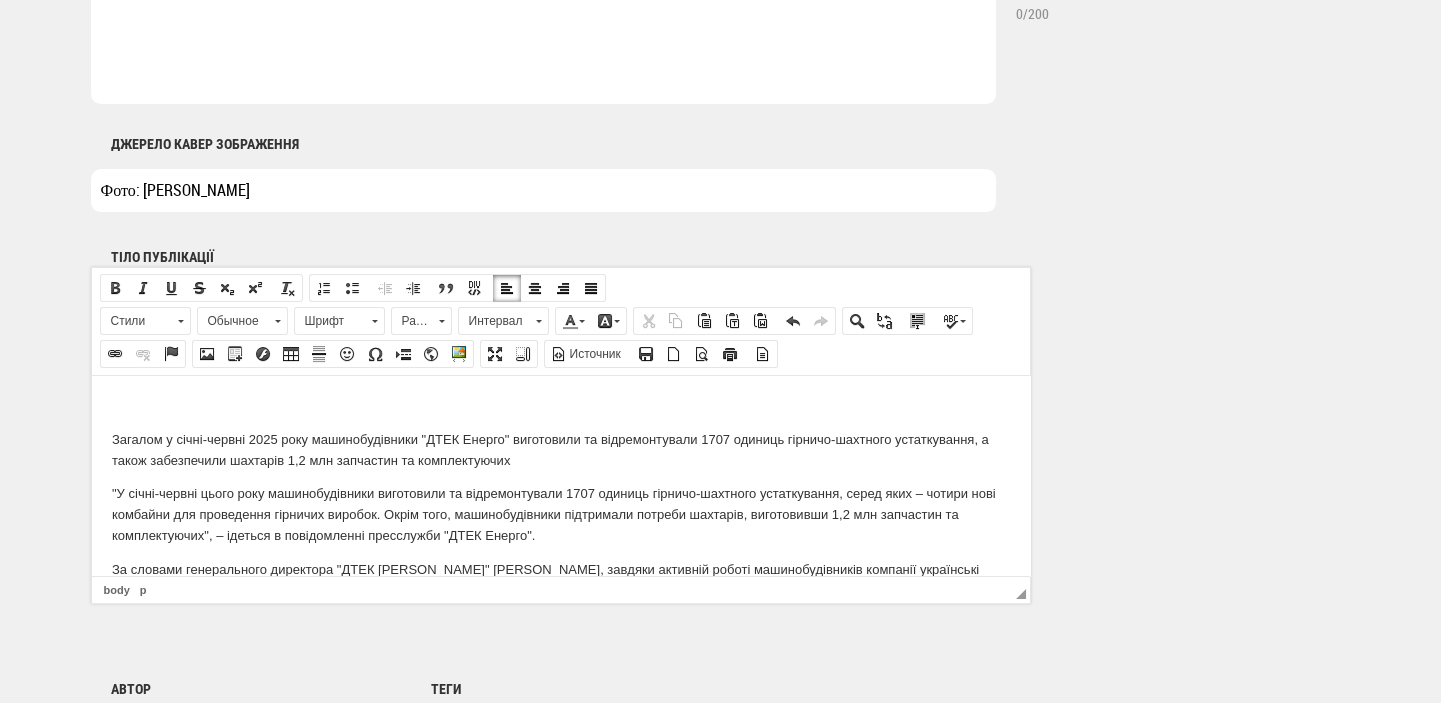 type on ""ДТЕК [PERSON_NAME]" в І півріччі 2025-го виготовив 4 комбайни для вуглевидобутку" 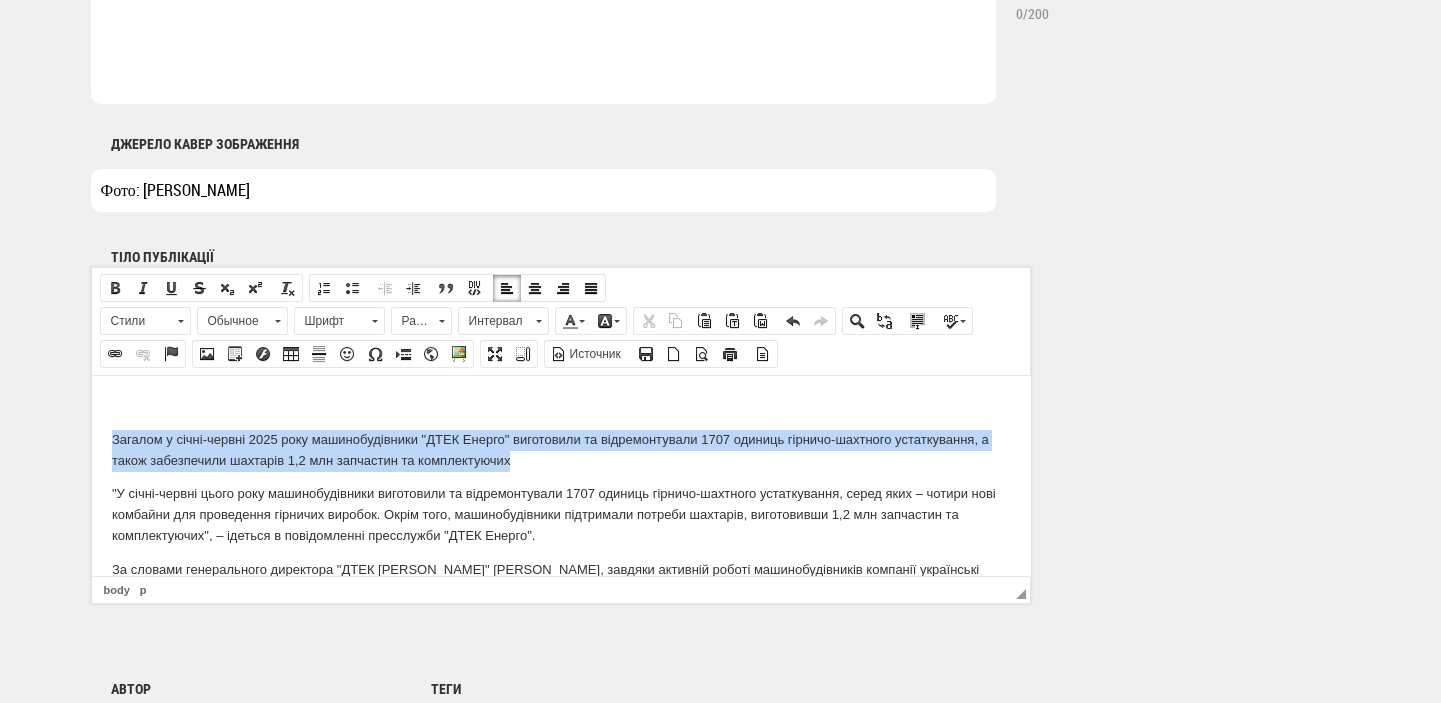 drag, startPoint x: 517, startPoint y: 459, endPoint x: 108, endPoint y: 429, distance: 410.09875 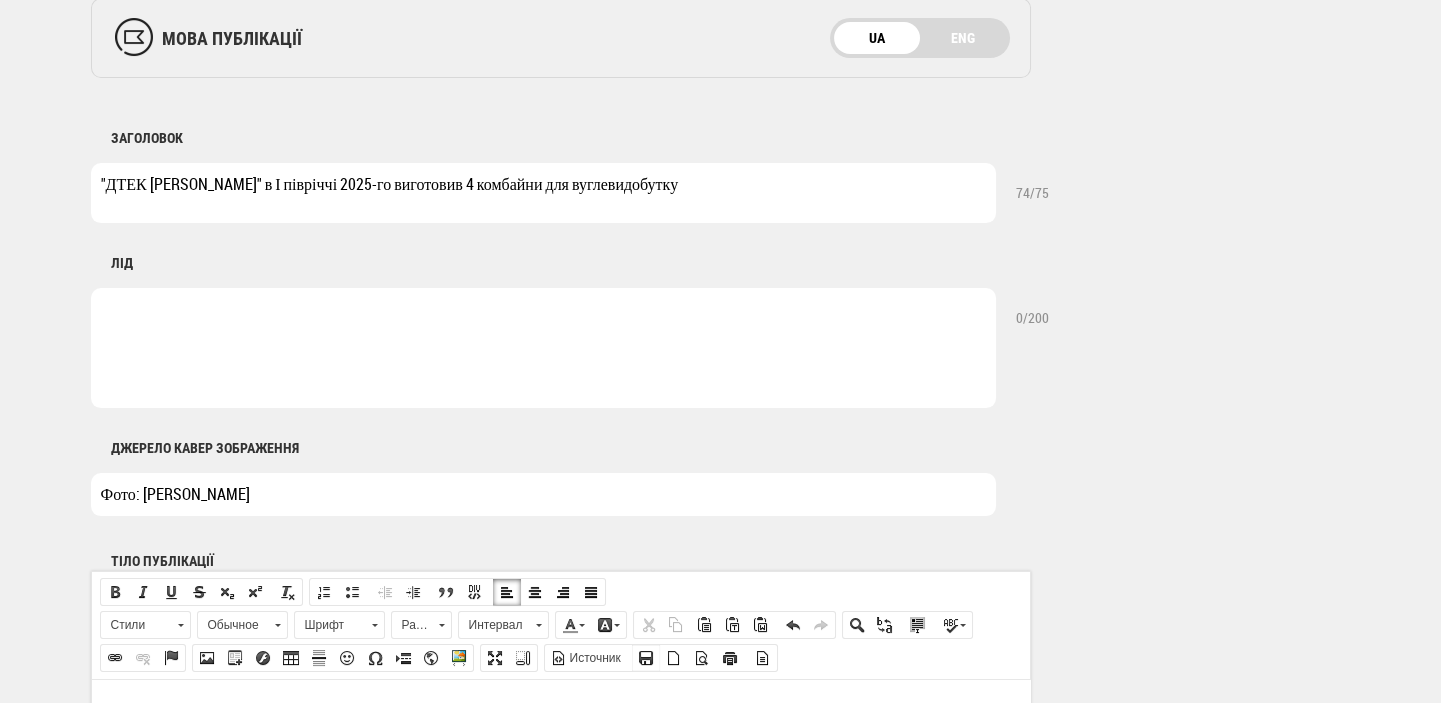 scroll, scrollTop: 636, scrollLeft: 0, axis: vertical 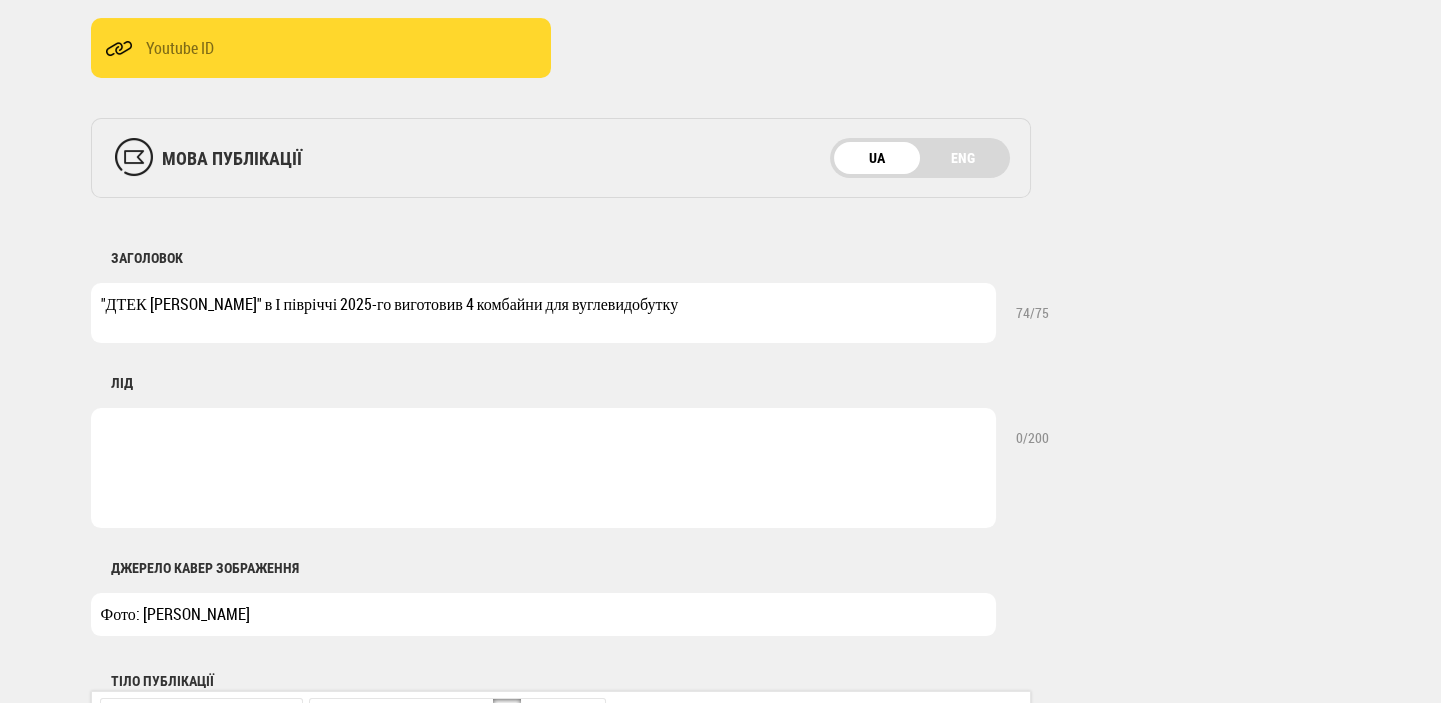 click at bounding box center [543, 468] 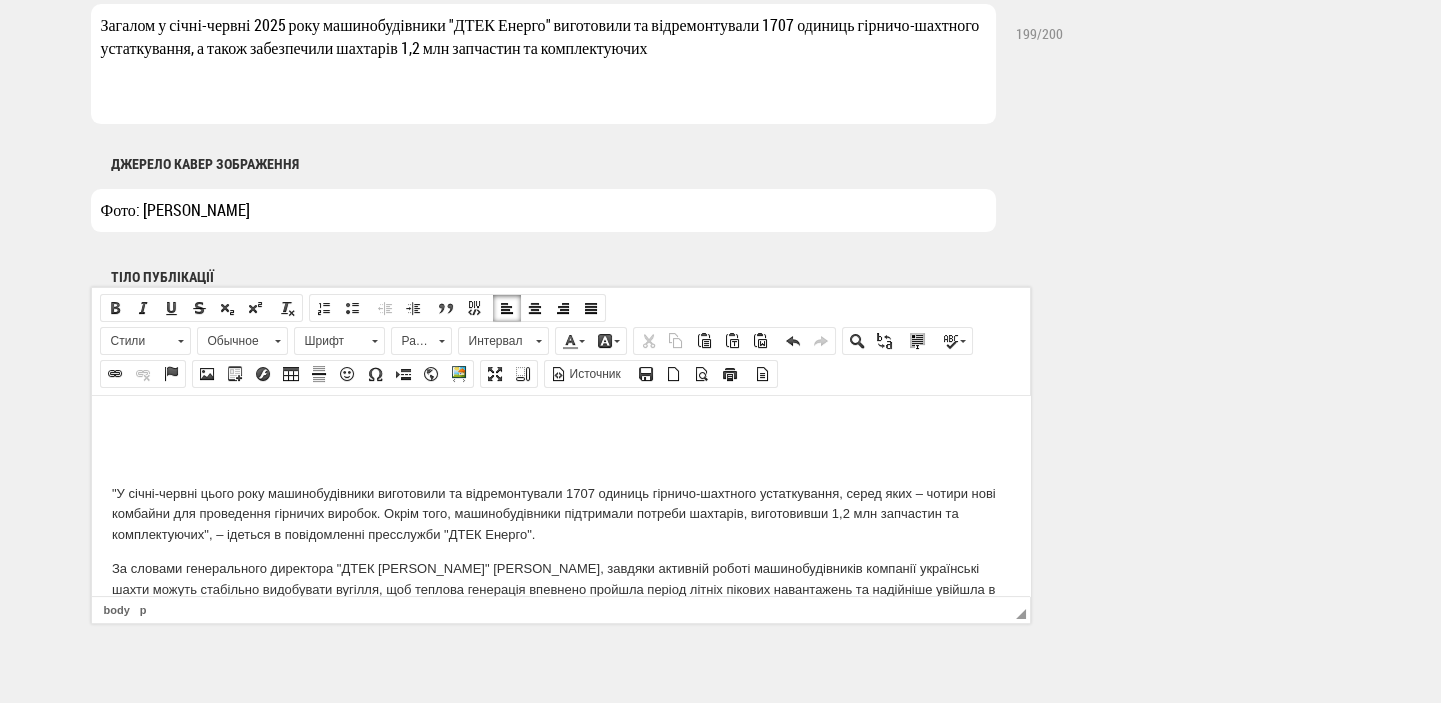 scroll, scrollTop: 1060, scrollLeft: 0, axis: vertical 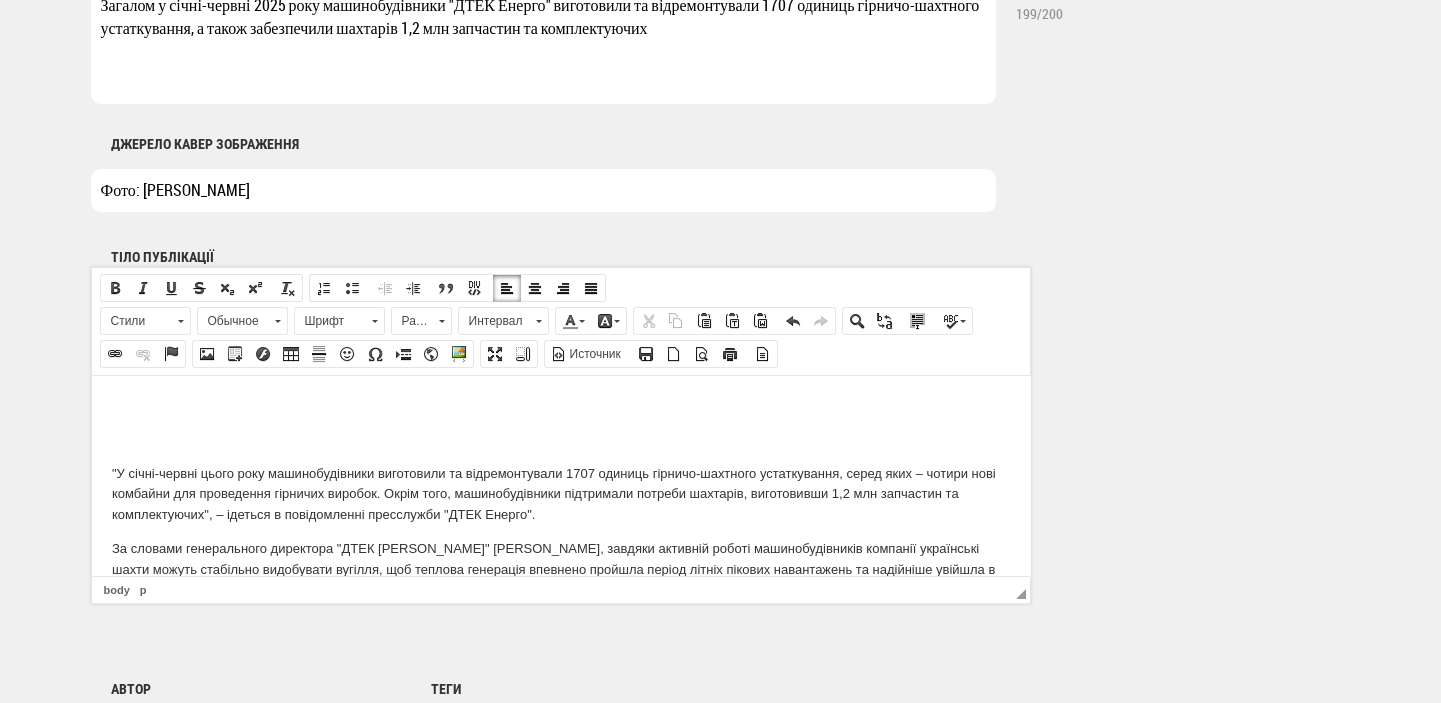 type on "Загалом у січні-червні 2025 року машинобудівники "ДТЕК Енерго" виготовили та відремонтували 1707 одиниць гірничо-шахтного устаткування, а також забезпечили шахтарів 1,2 млн запчастин та комплектуючих" 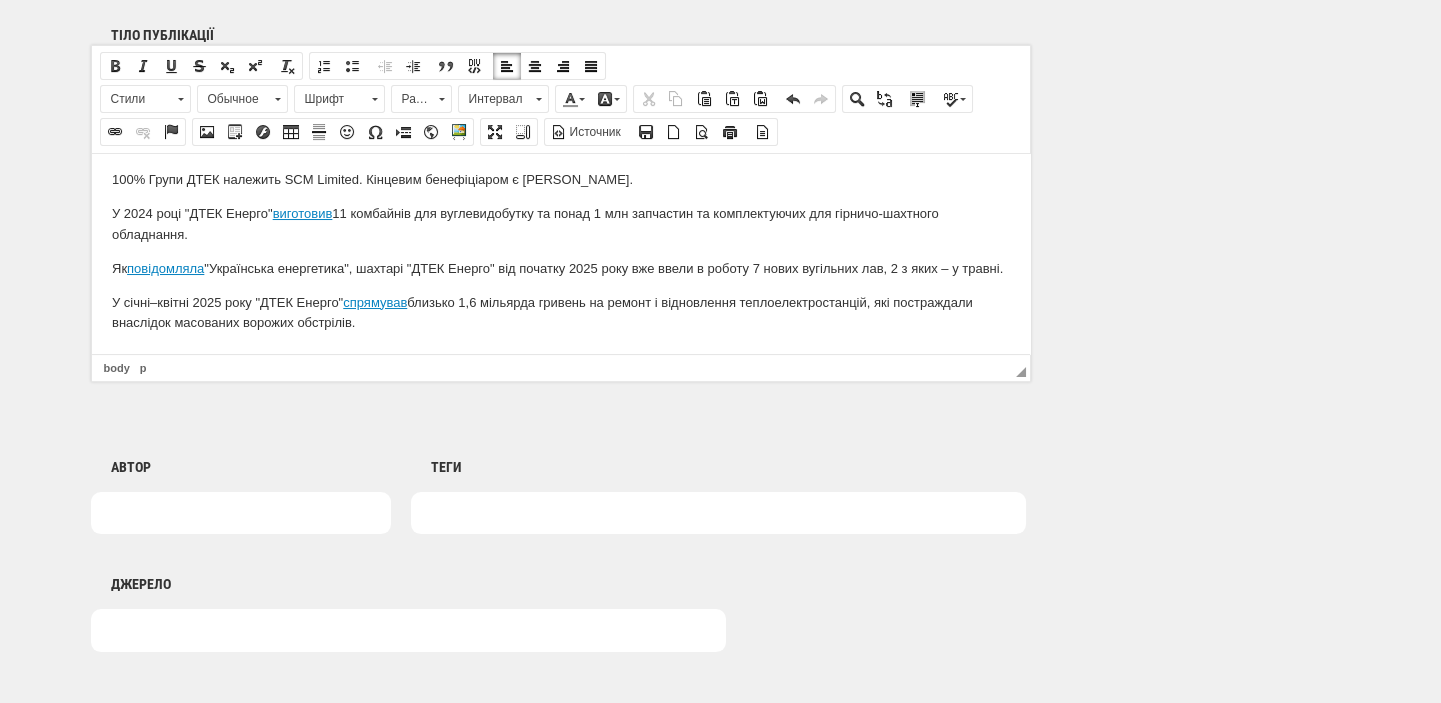 scroll, scrollTop: 1484, scrollLeft: 0, axis: vertical 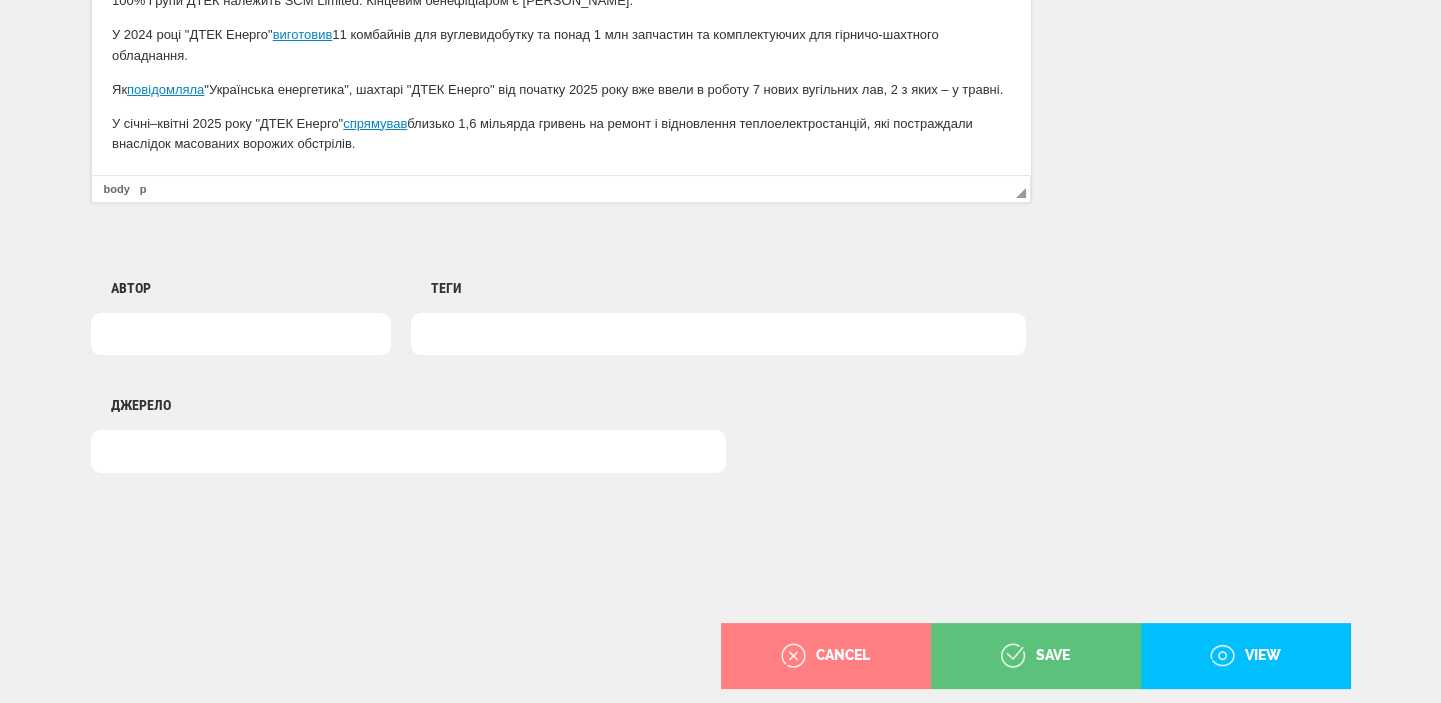 click at bounding box center [718, 334] 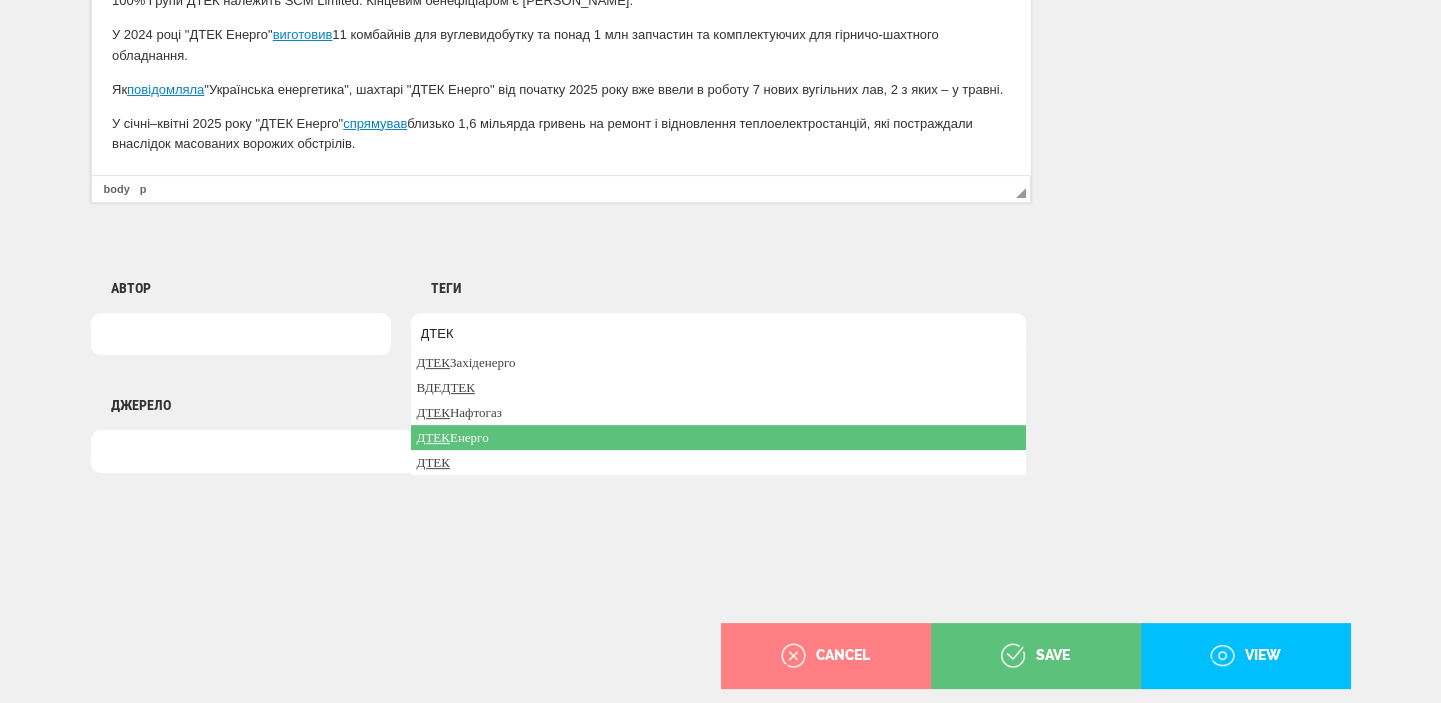 type on "ДТЕК" 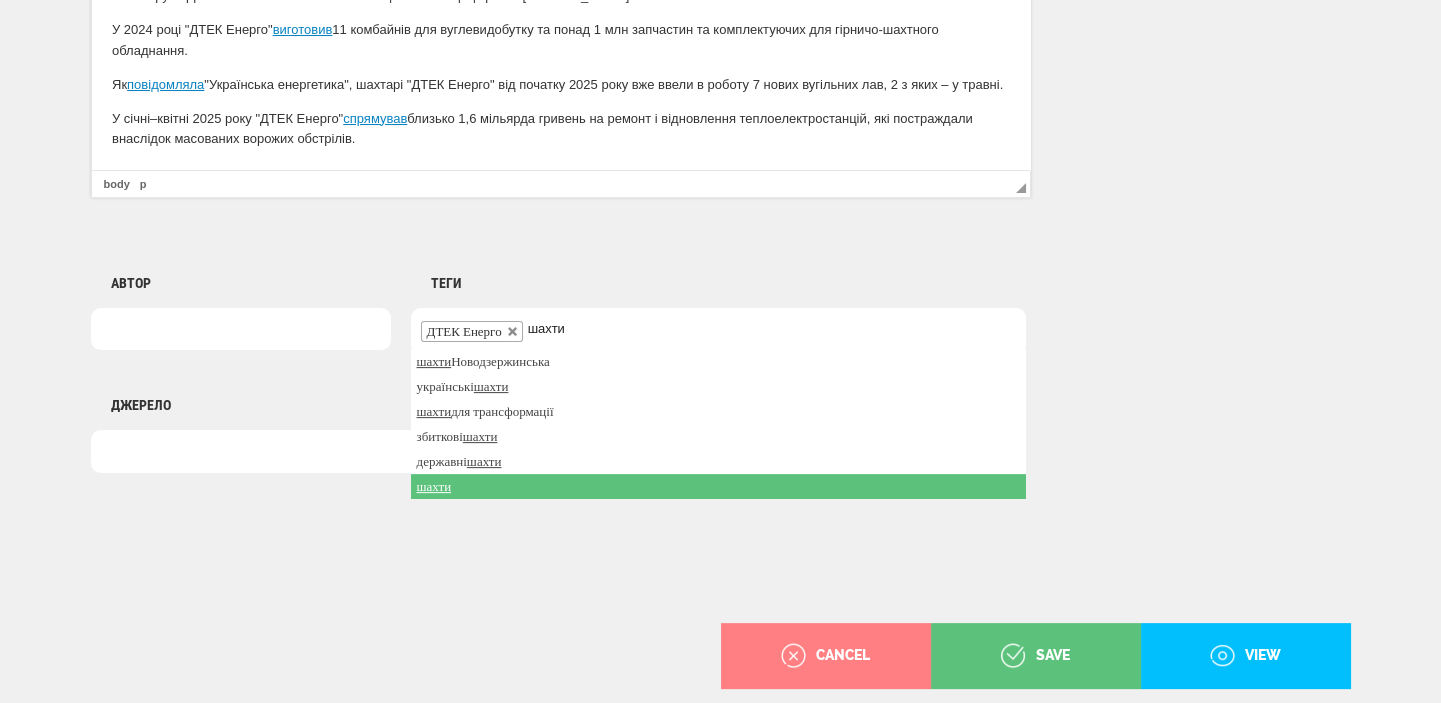 type on "шахти" 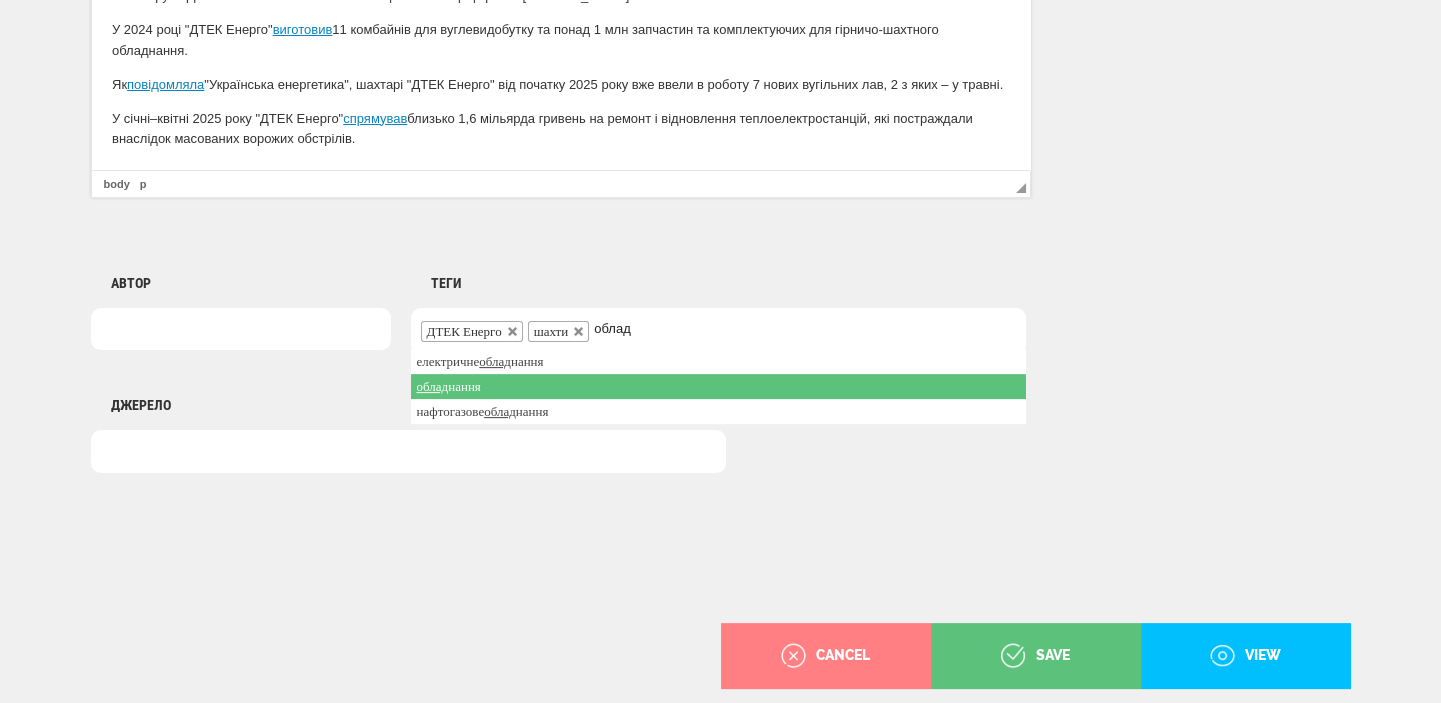 type on "облад" 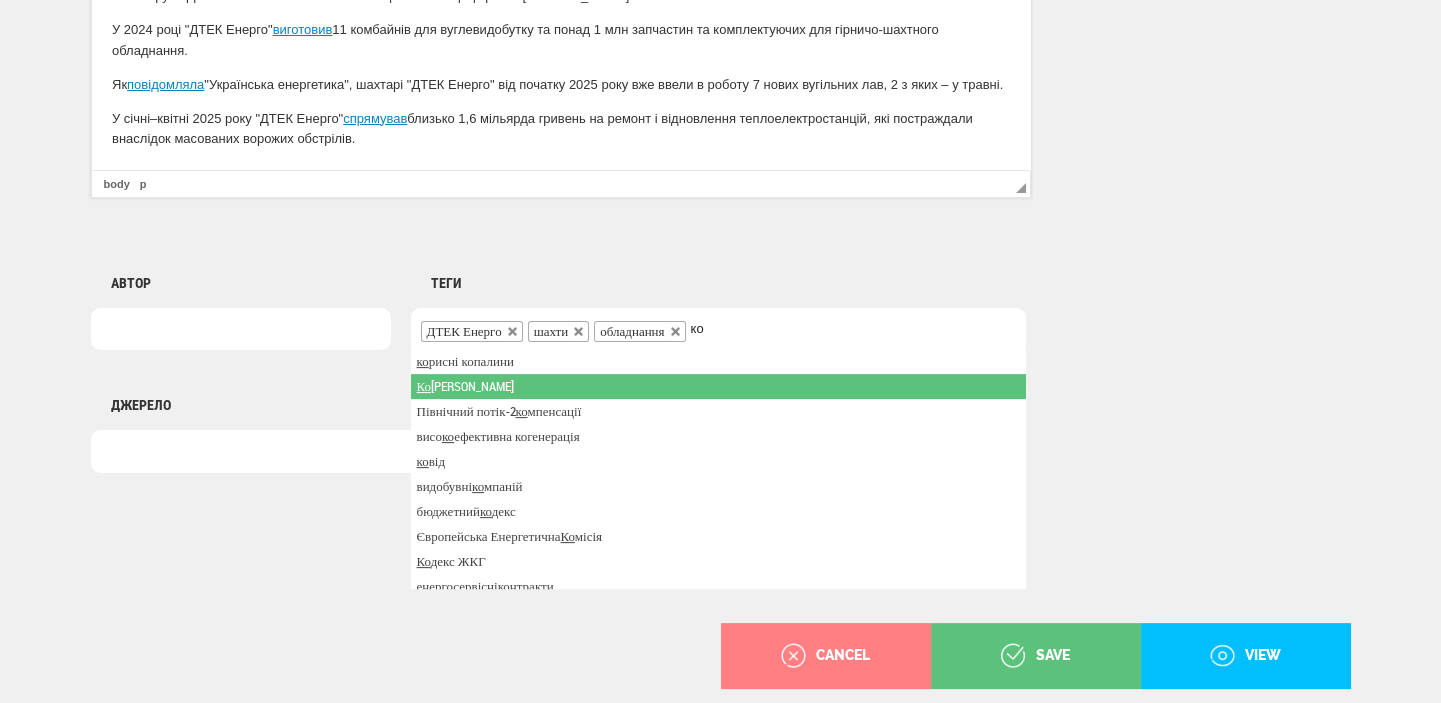 type on "к" 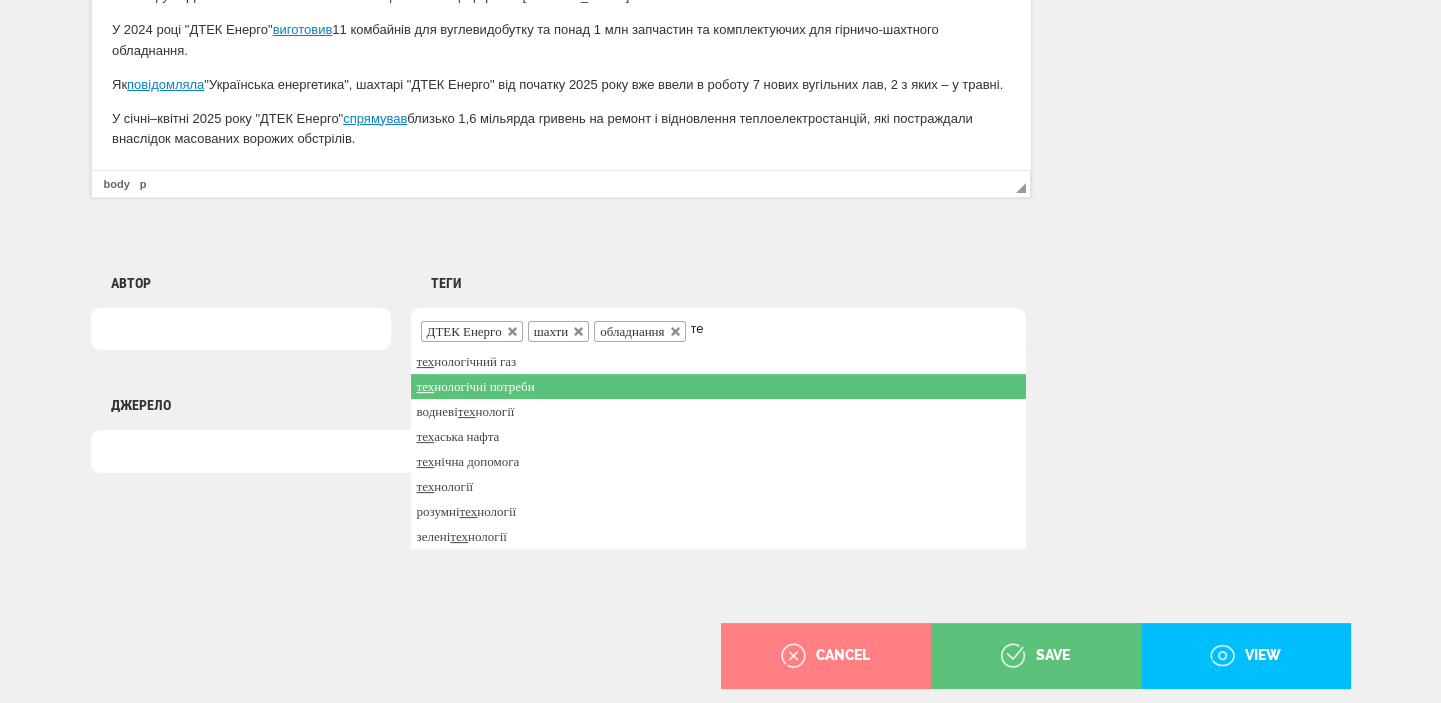 type on "т" 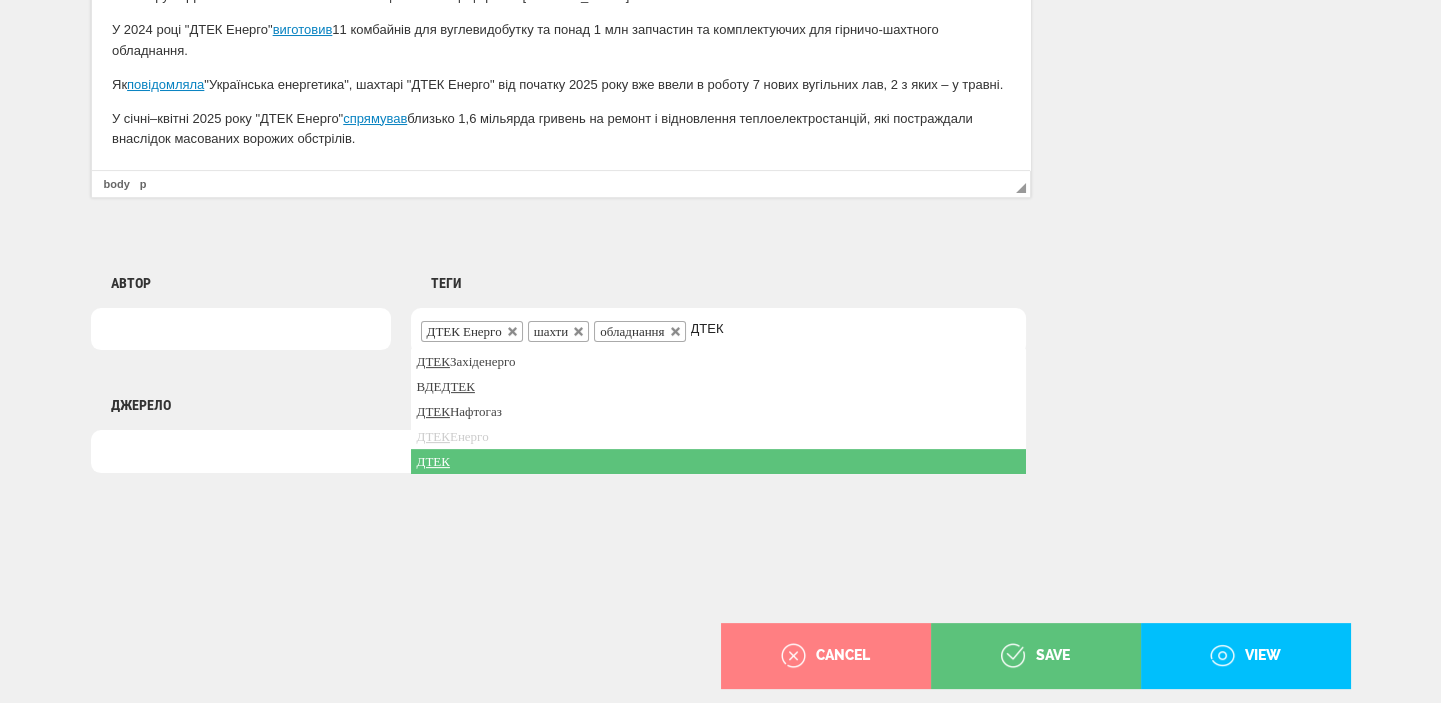 type on "ДТЕК" 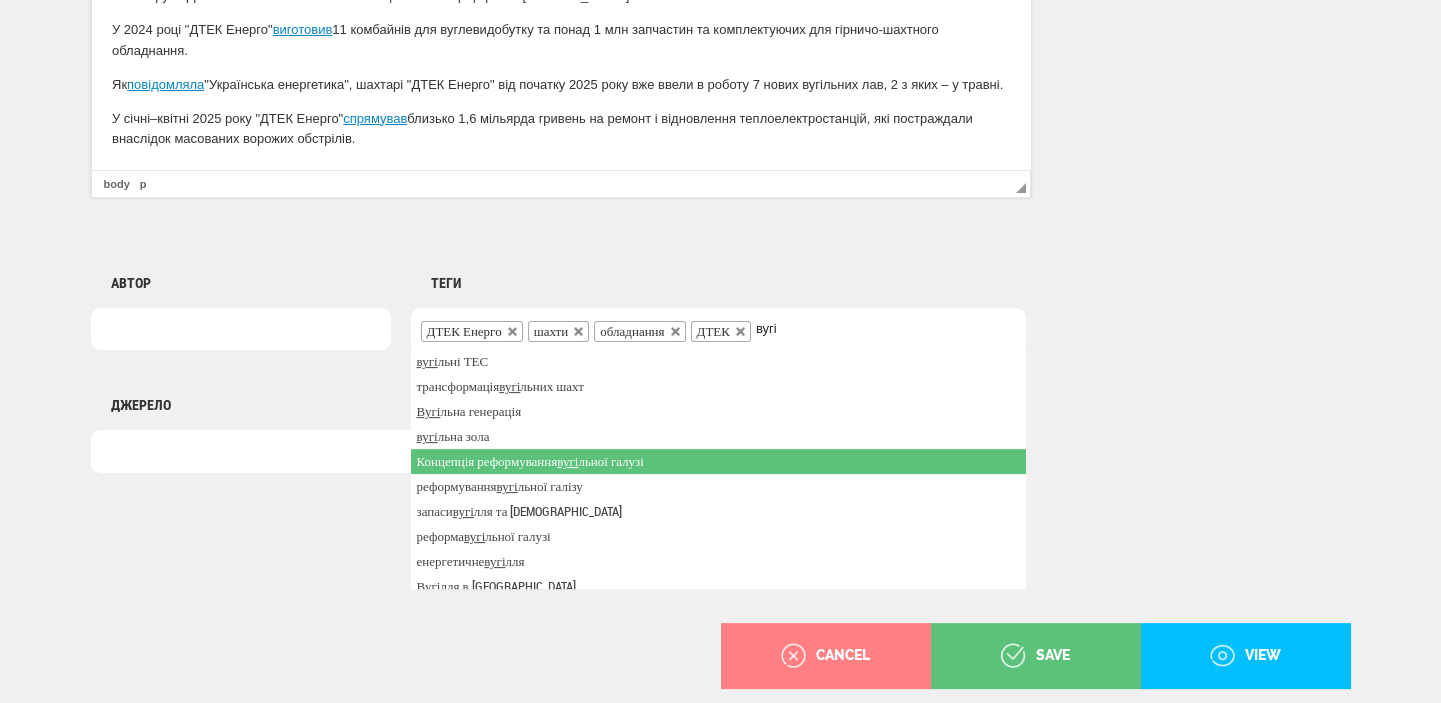 scroll, scrollTop: 211, scrollLeft: 0, axis: vertical 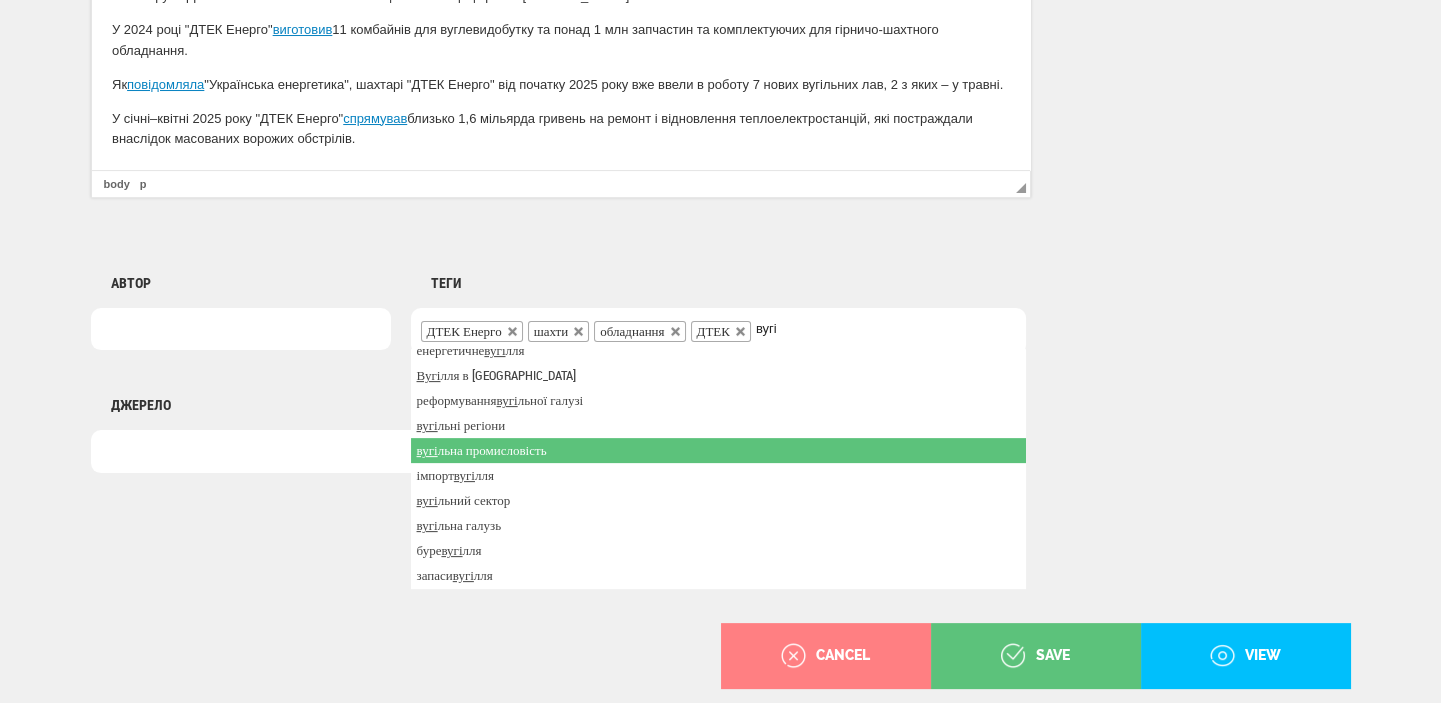 type on "вугі" 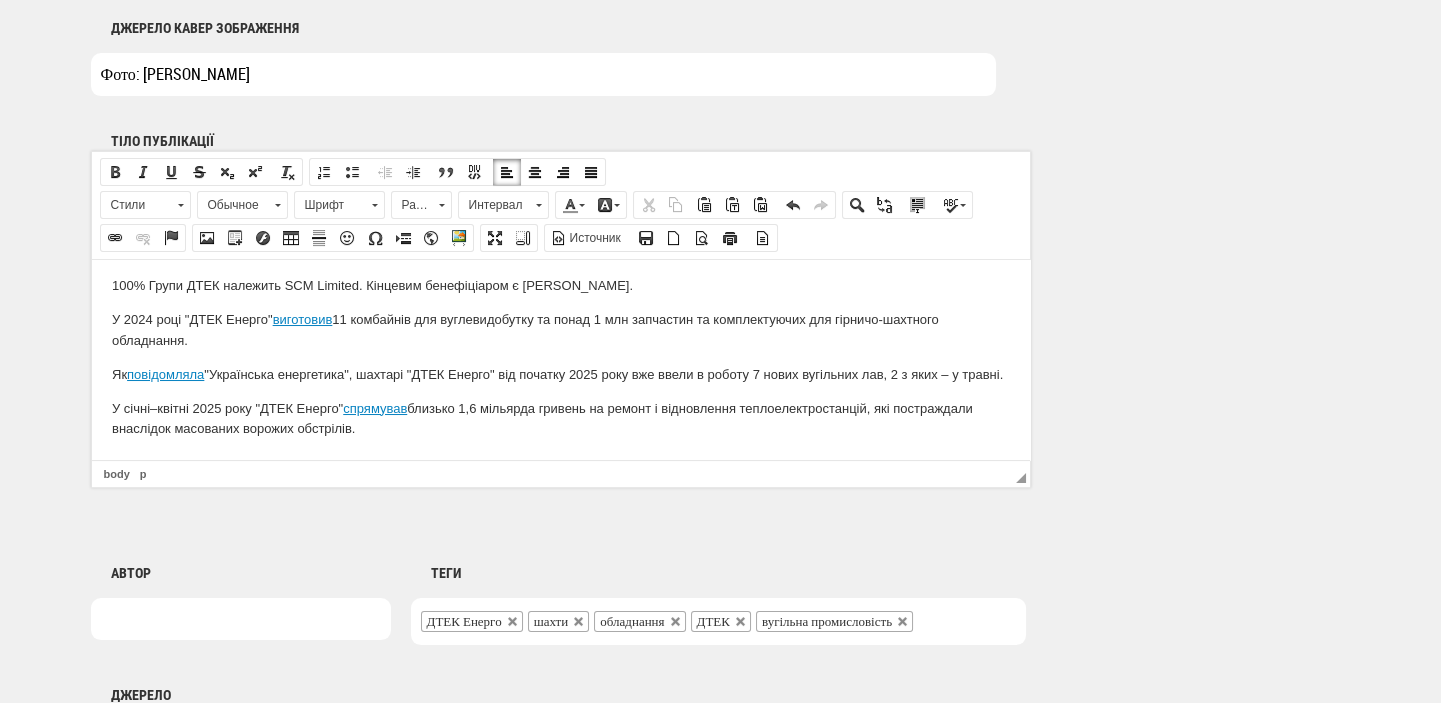 scroll, scrollTop: 1272, scrollLeft: 0, axis: vertical 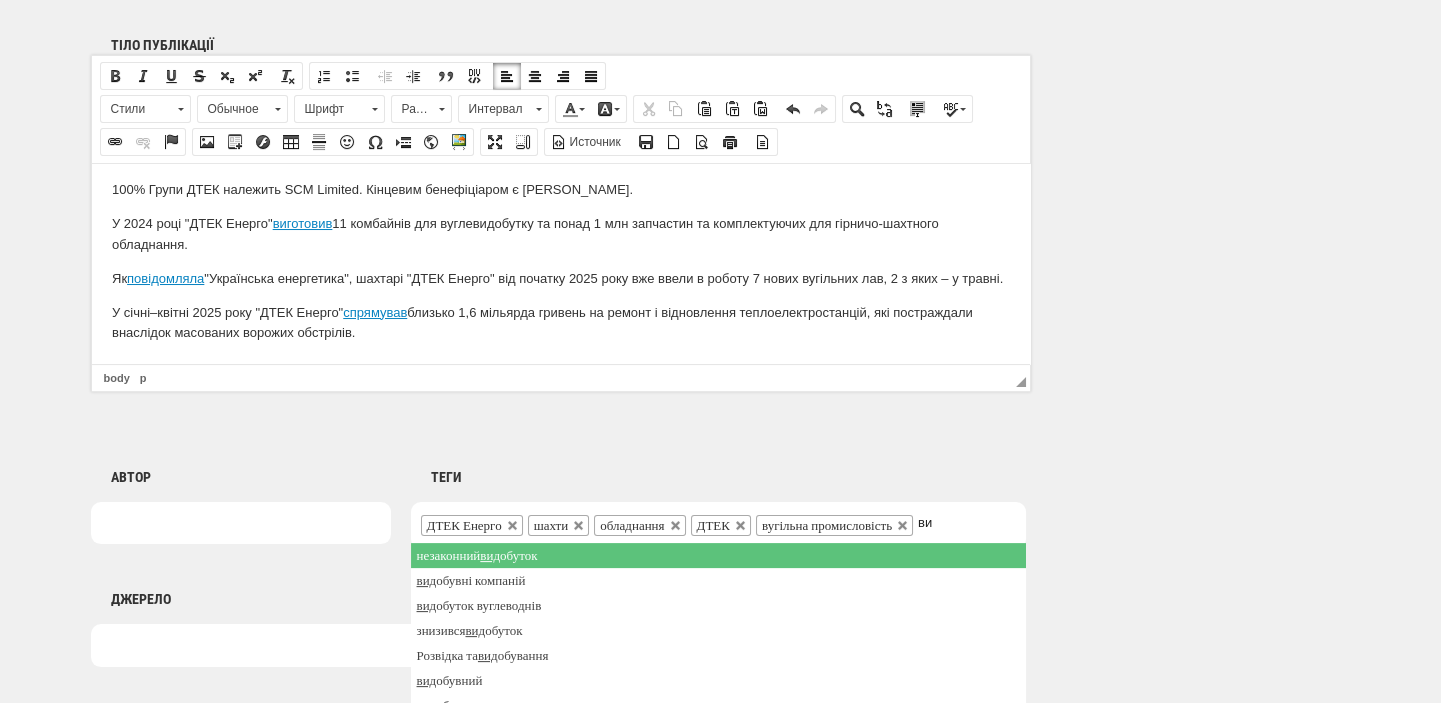 type on "в" 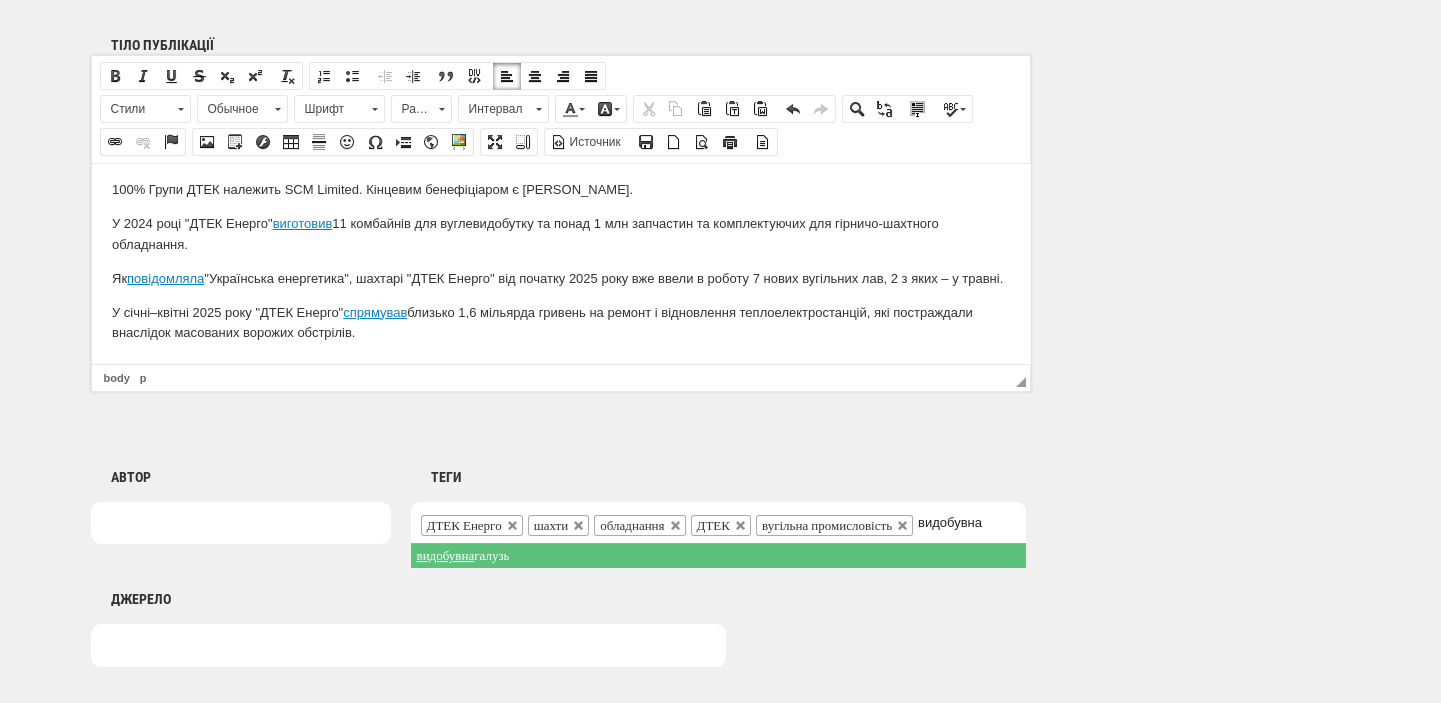 type on "видобувна" 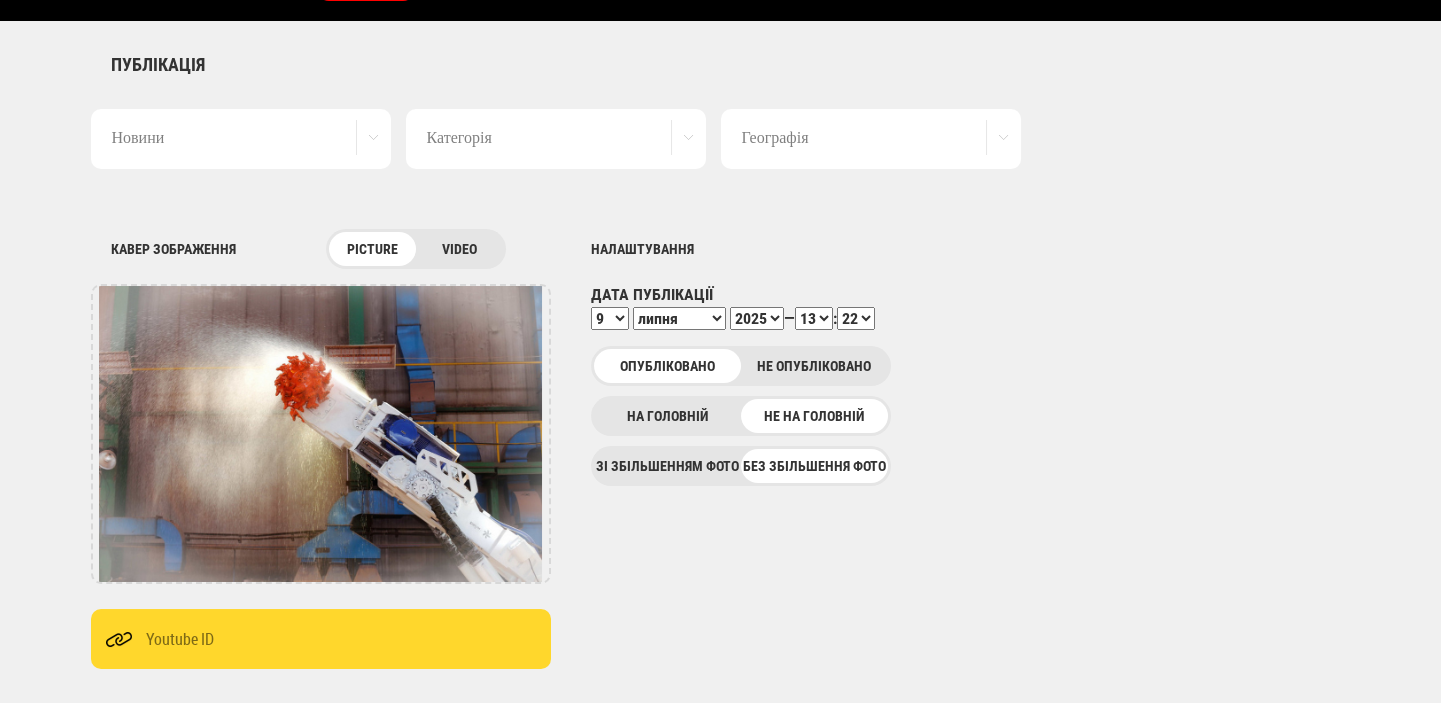 scroll, scrollTop: 0, scrollLeft: 0, axis: both 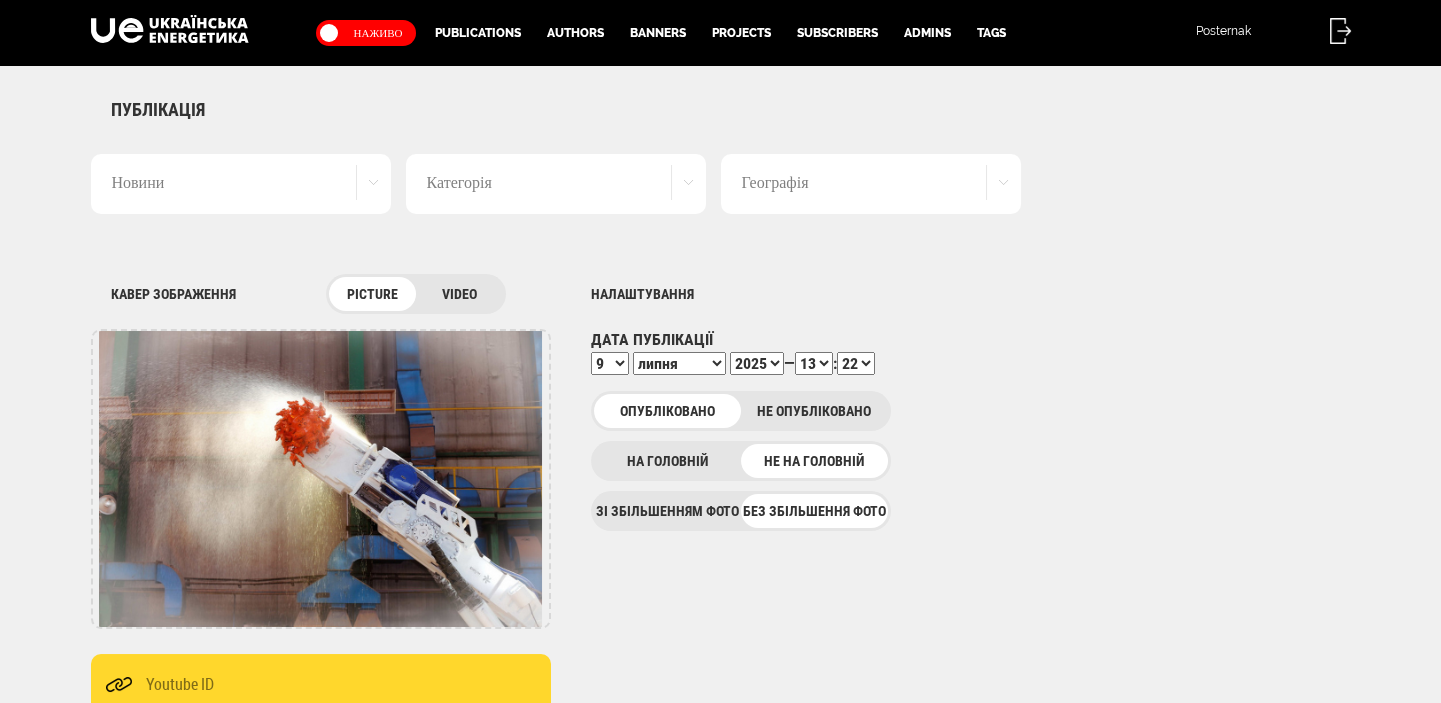 click on "00
01
02
03
04
05
06
07
08
09
10
11
12
13
14
15
16
17
18
19
20
21
22
23
24
25
26
27
28
29
30
31
32
33
34
35
36
37
38
39
40
41
42
43
44
45
46
47
48
49
50
51
52
53
54
55
56
57
58
59" at bounding box center [856, 363] 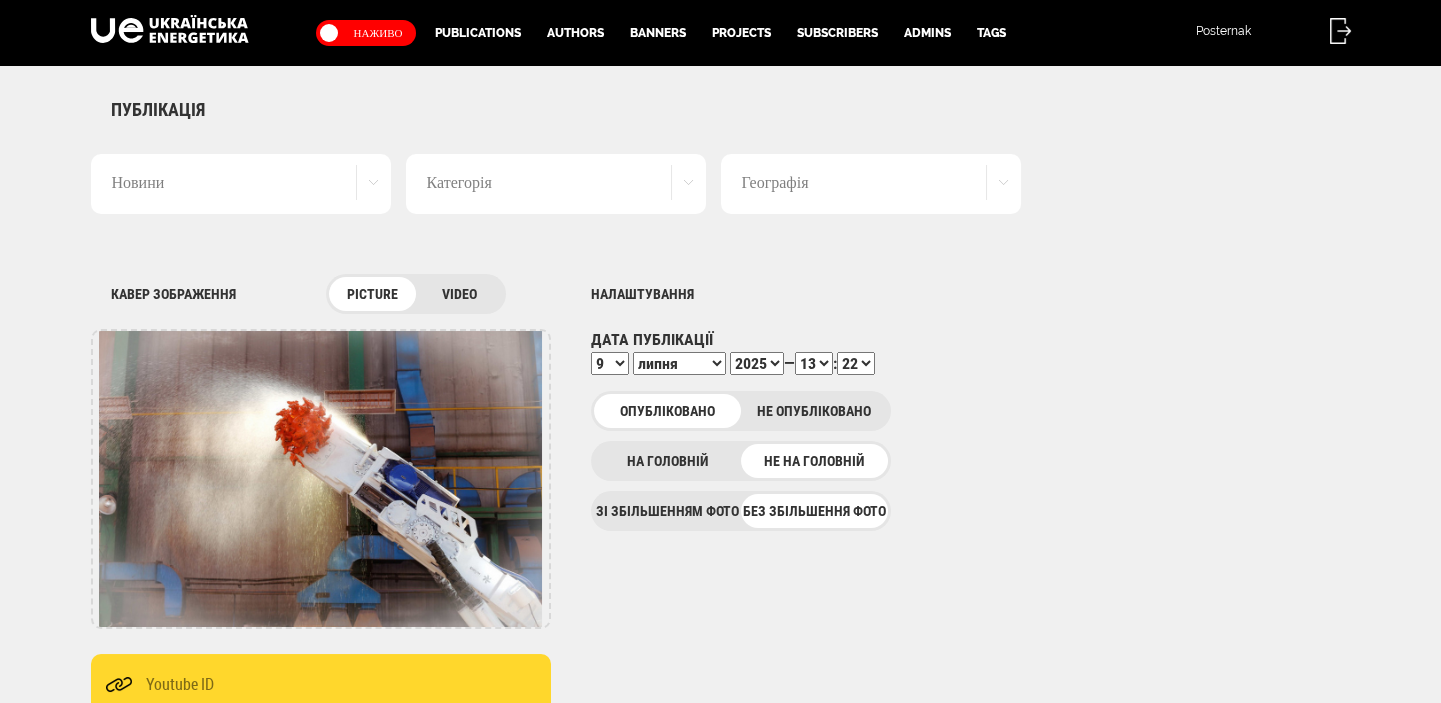select on "26" 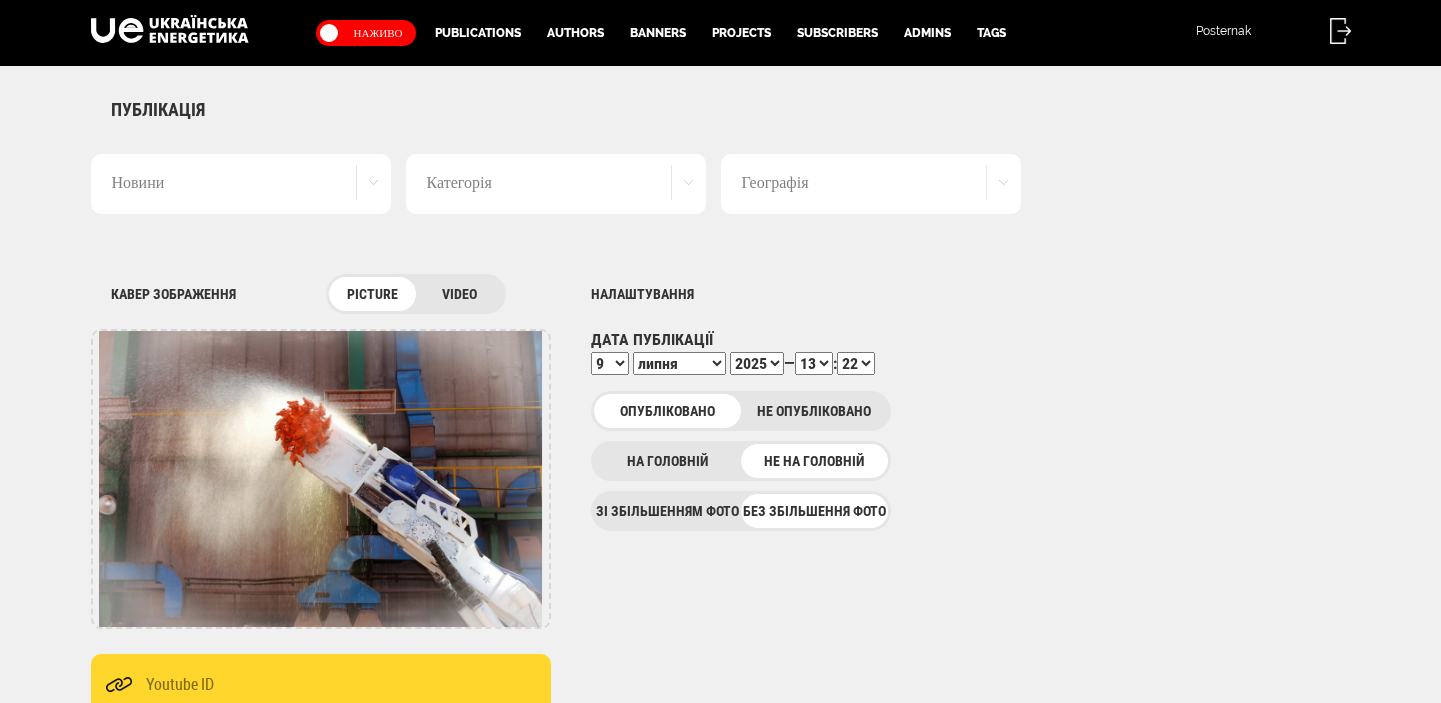 click on "00
01
02
03
04
05
06
07
08
09
10
11
12
13
14
15
16
17
18
19
20
21
22
23
24
25
26
27
28
29
30
31
32
33
34
35
36
37
38
39
40
41
42
43
44
45
46
47
48
49
50
51
52
53
54
55
56
57
58
59" at bounding box center [856, 363] 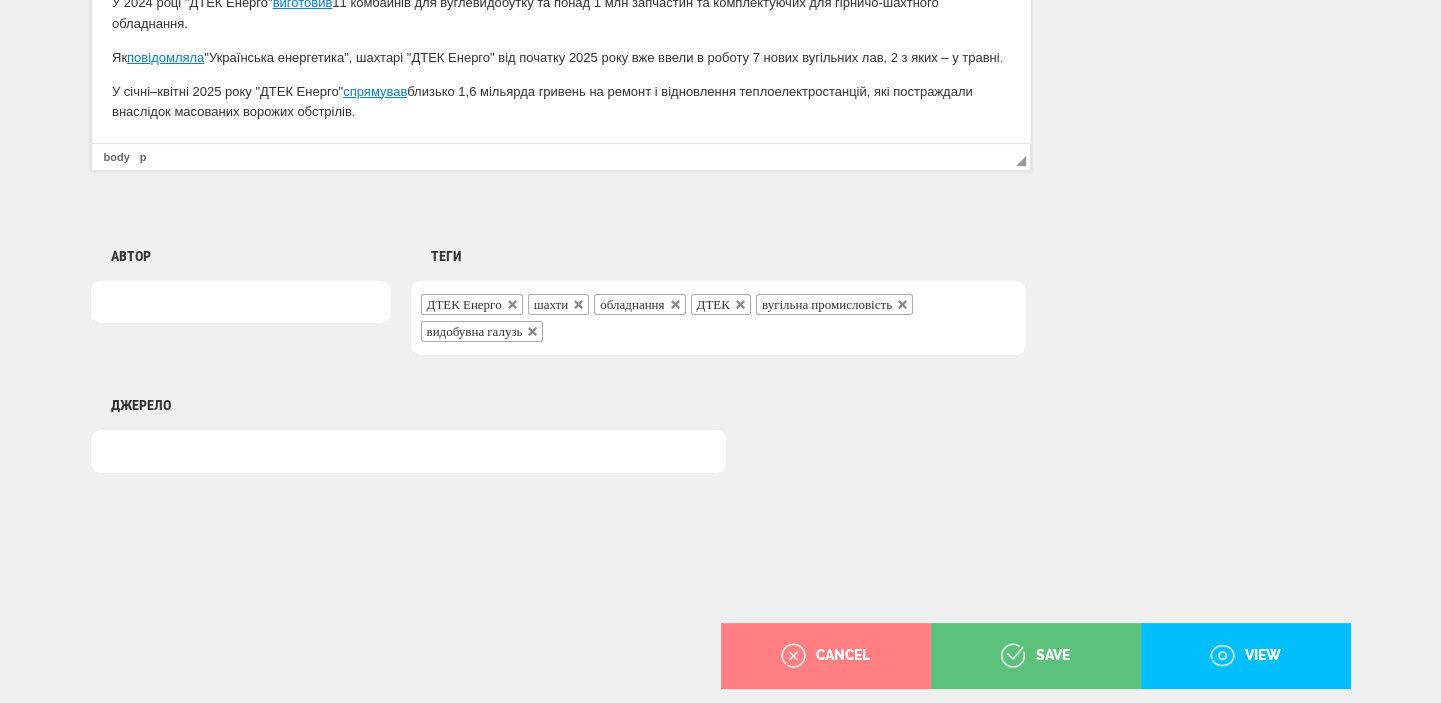 scroll, scrollTop: 1525, scrollLeft: 0, axis: vertical 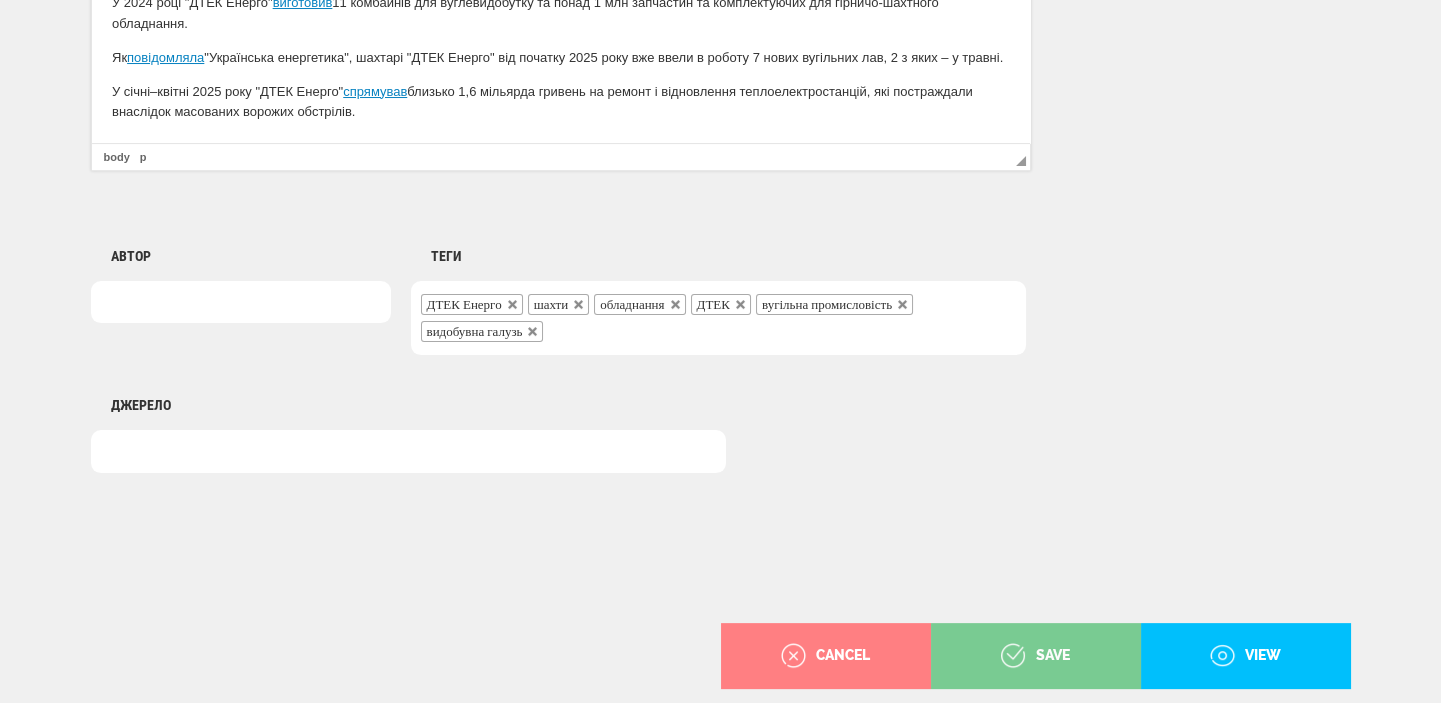 click on "save" at bounding box center [1036, 656] 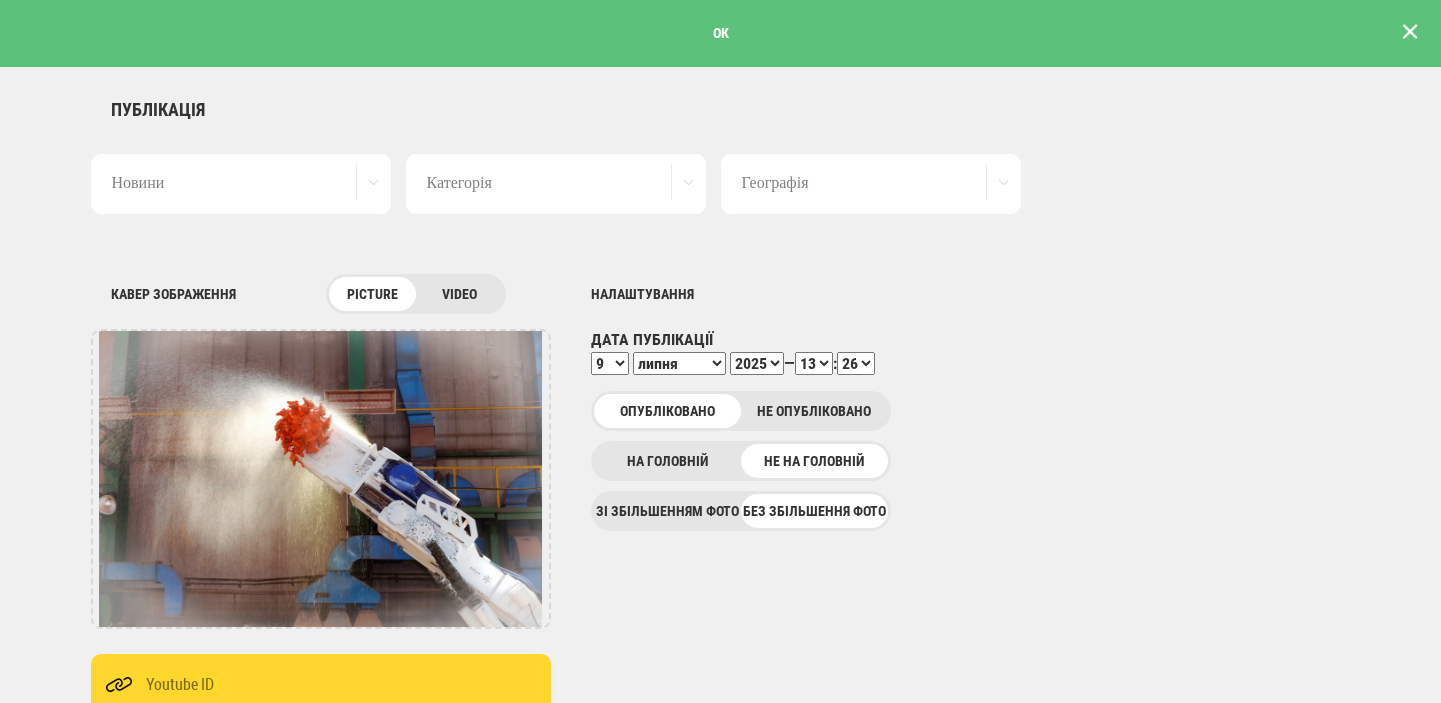scroll, scrollTop: 0, scrollLeft: 0, axis: both 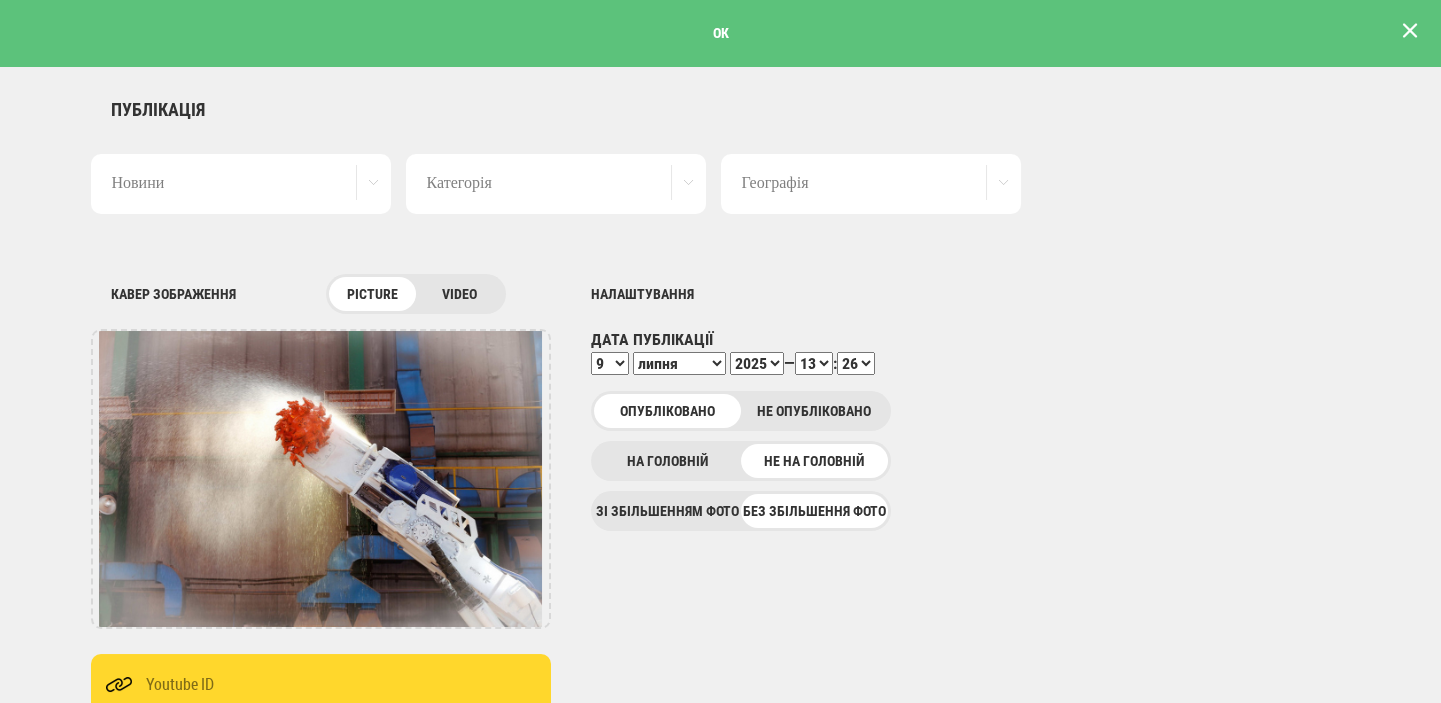 click at bounding box center (1410, 31) 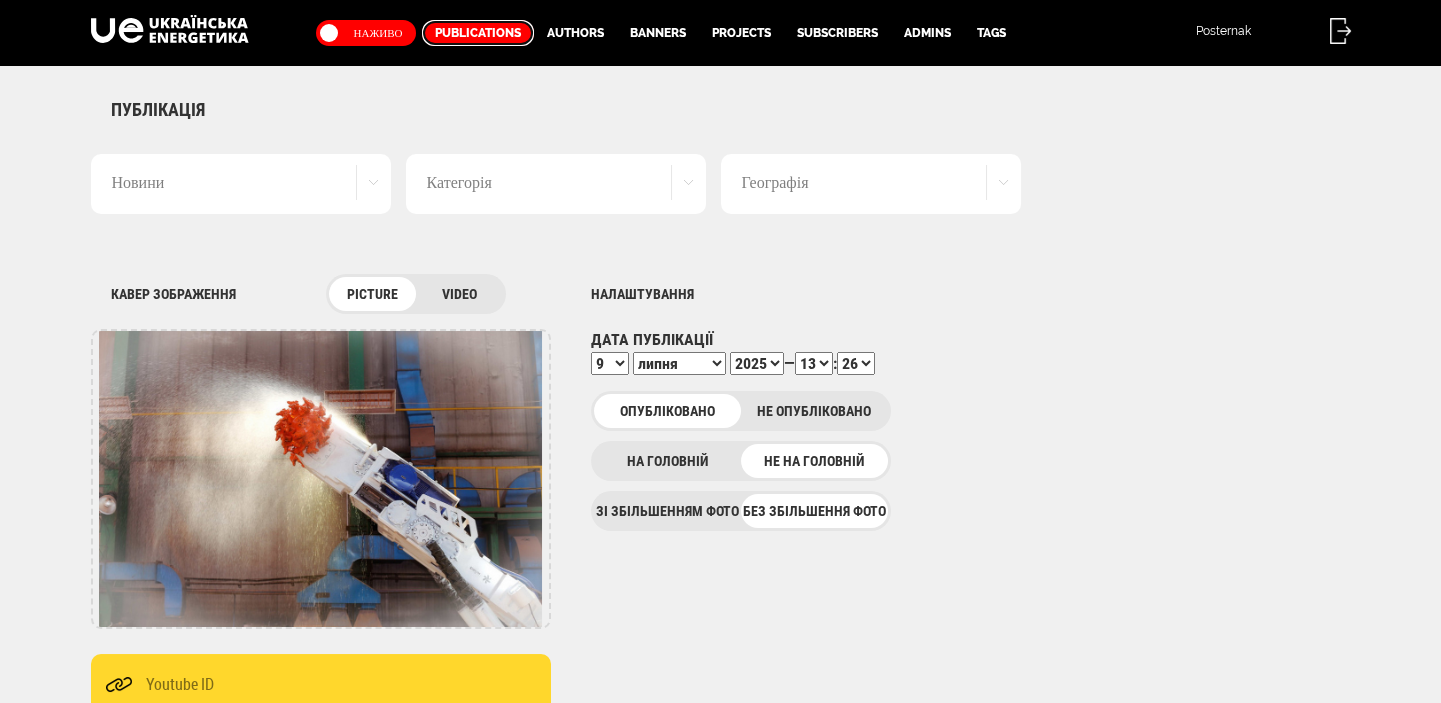 click on "Publications" at bounding box center [478, 33] 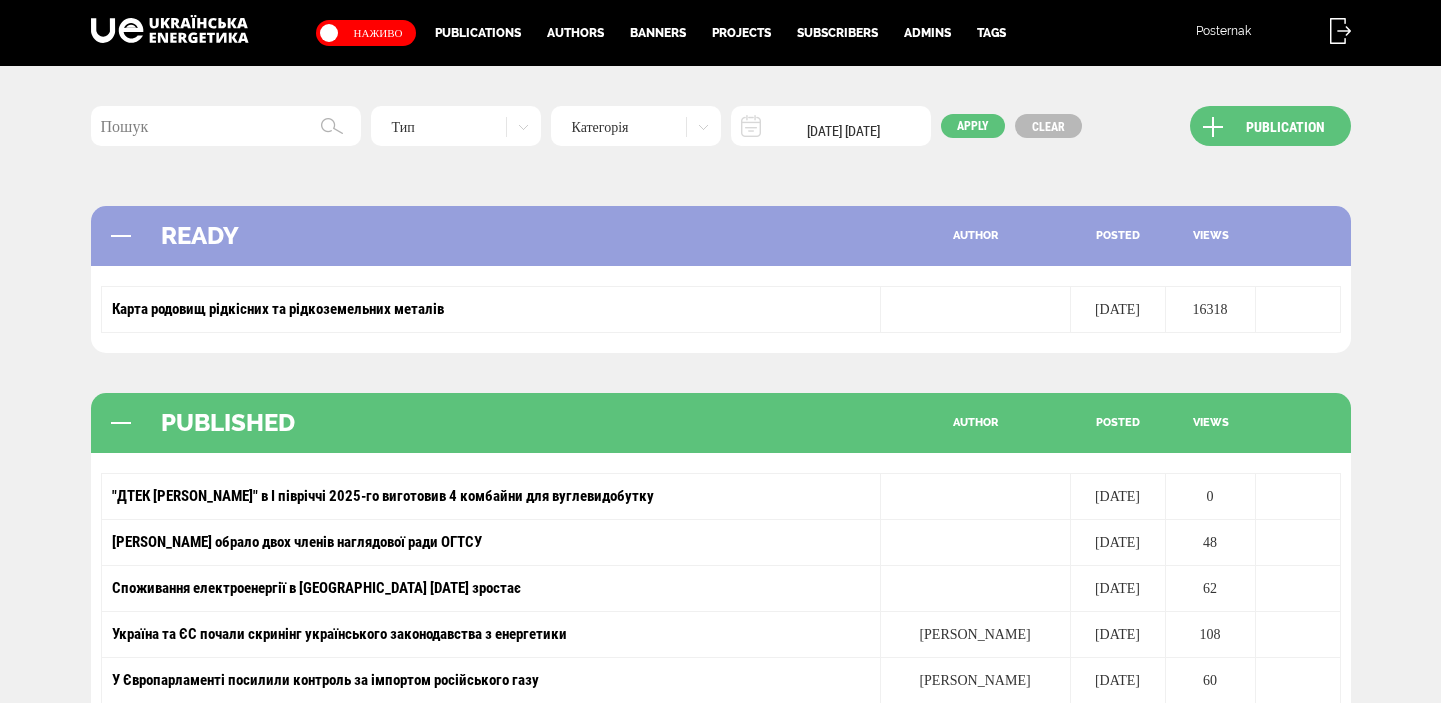 scroll, scrollTop: 0, scrollLeft: 0, axis: both 